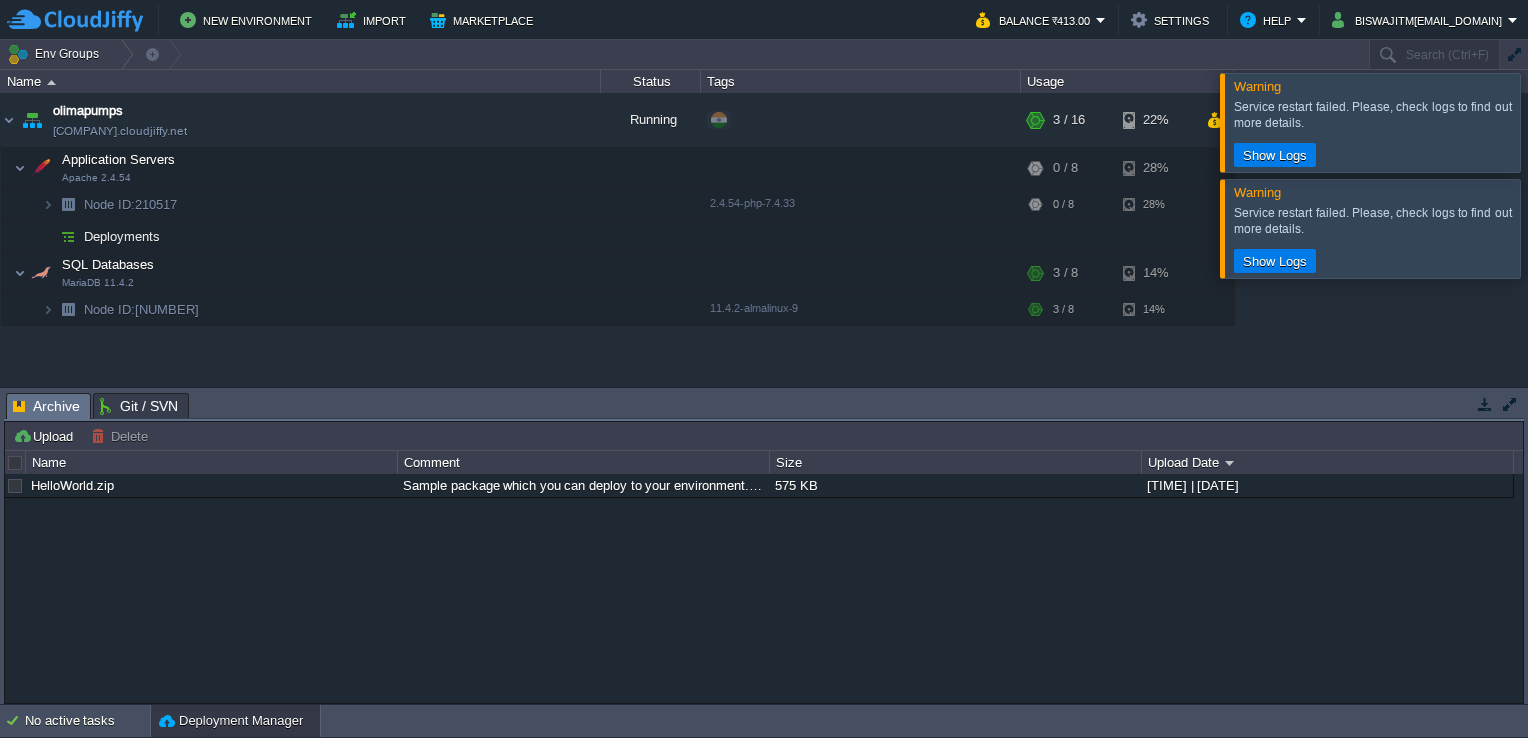 scroll, scrollTop: 0, scrollLeft: 0, axis: both 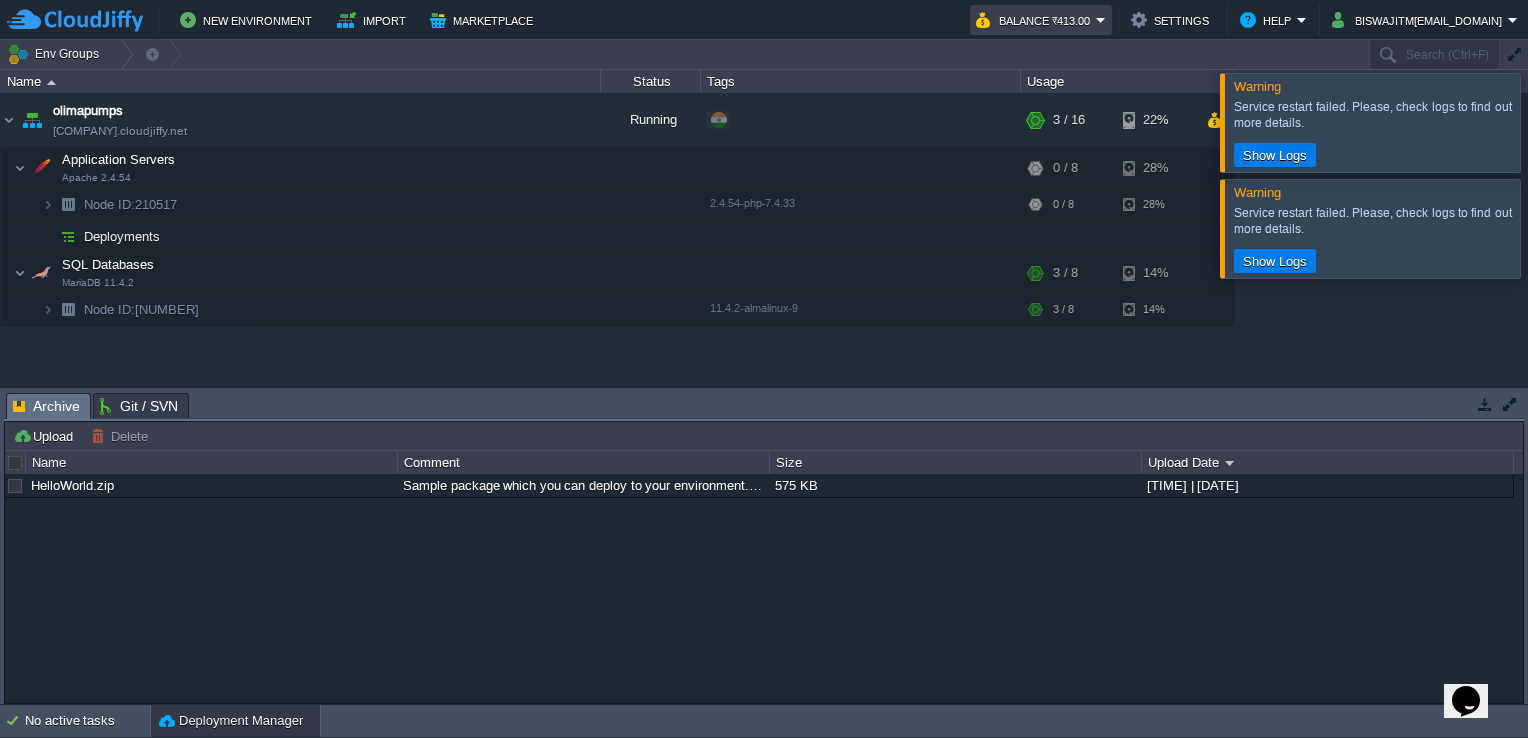 click on "Balance ₹413.00" at bounding box center (1041, 20) 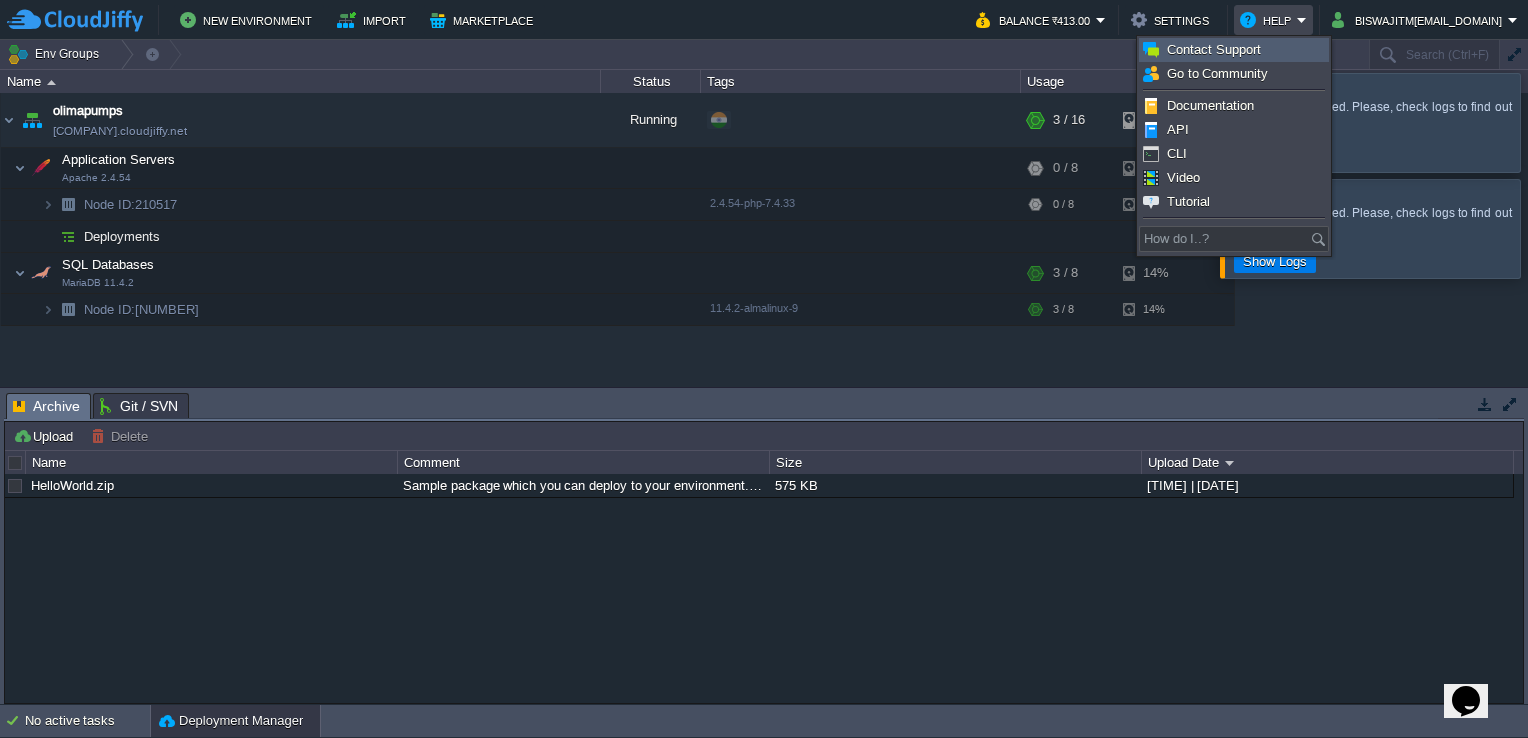 click on "Contact Support" at bounding box center [1214, 49] 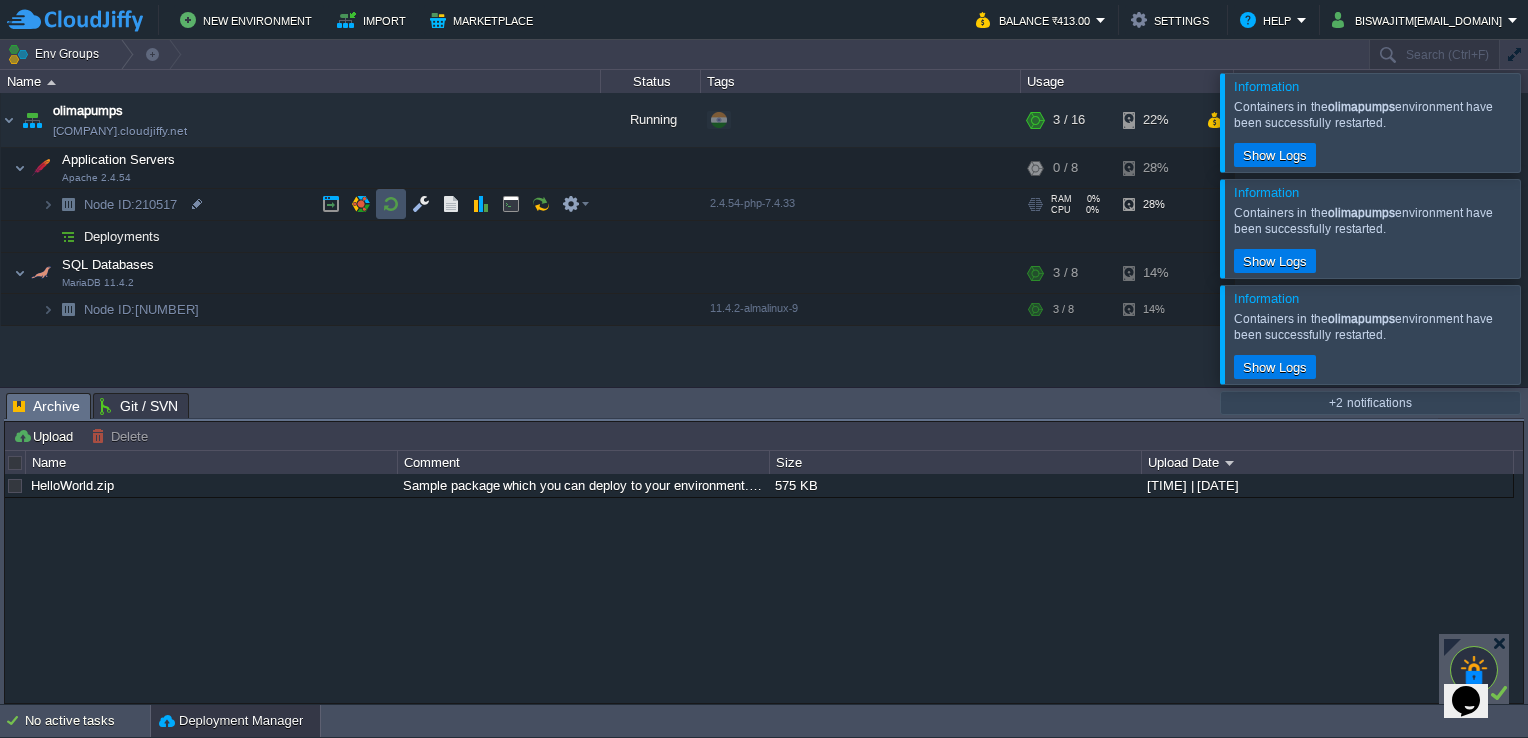 click at bounding box center [391, 204] 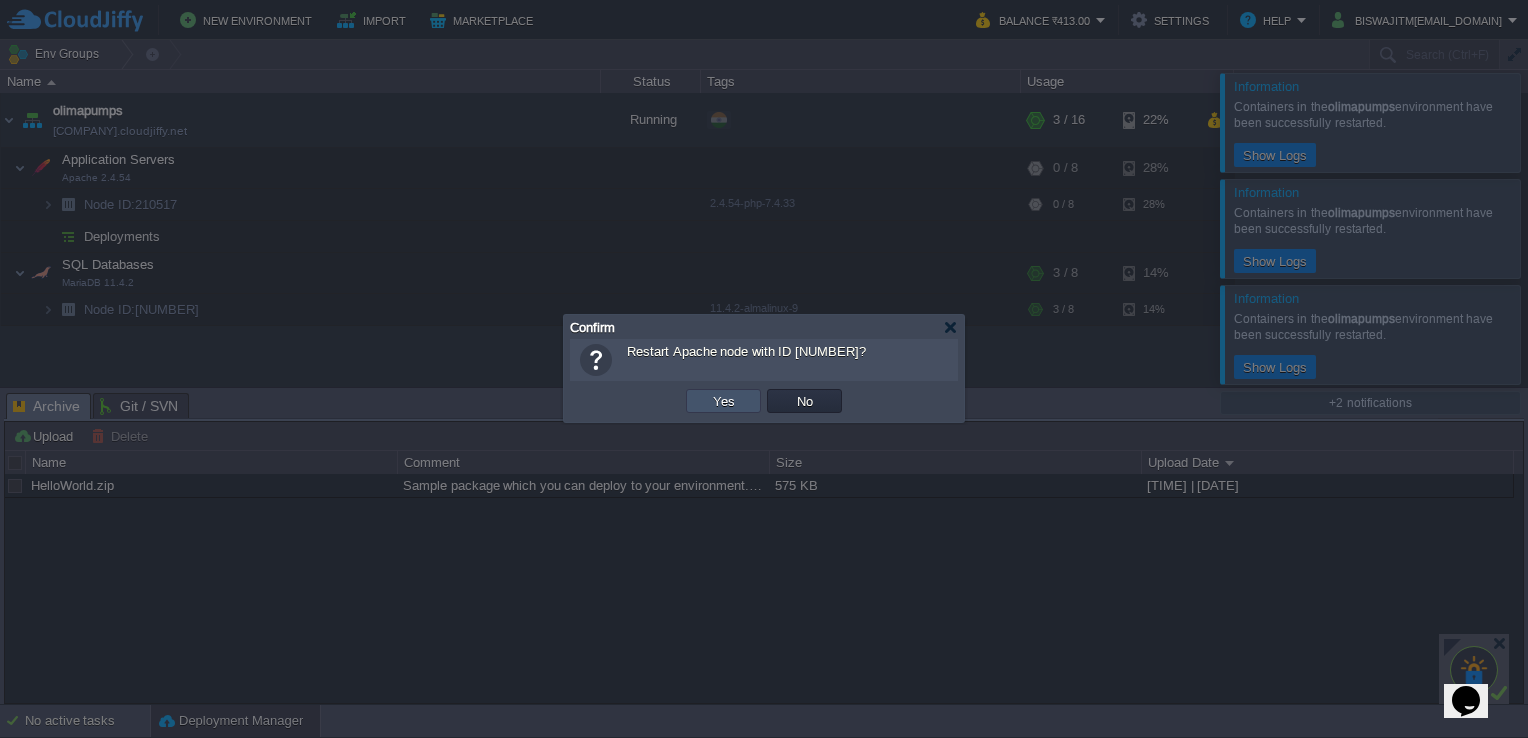 click on "Yes" at bounding box center (724, 401) 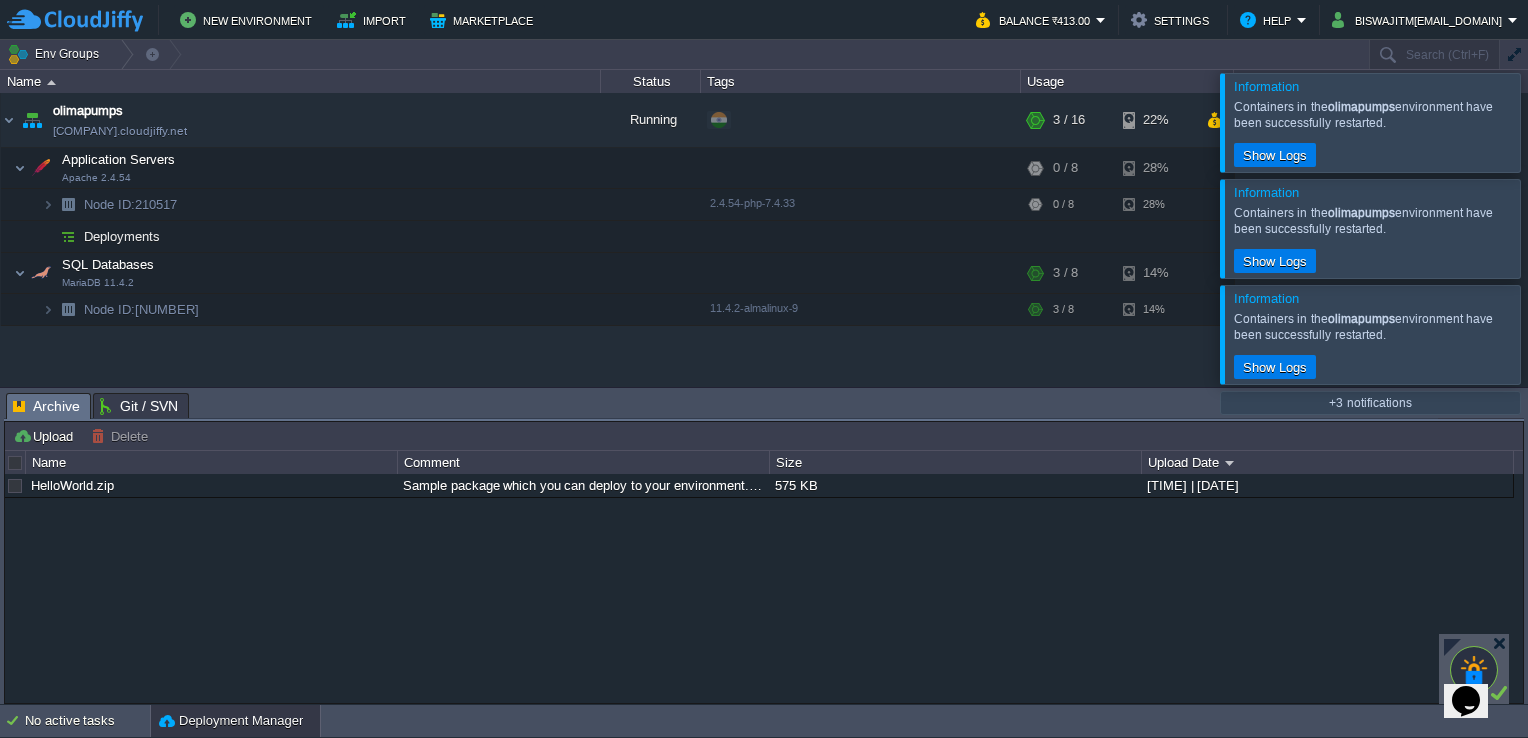 click at bounding box center (1552, 228) 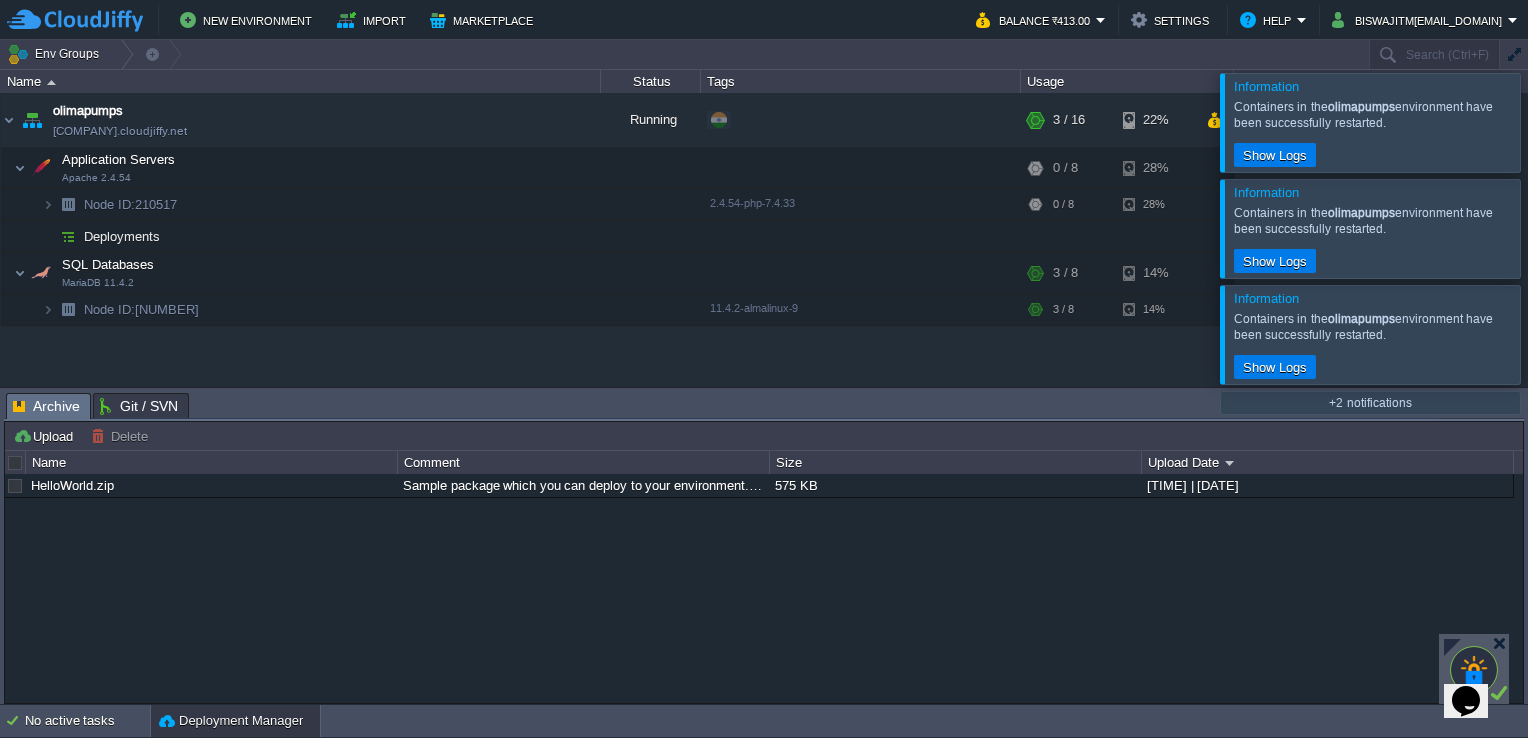click at bounding box center [1552, 228] 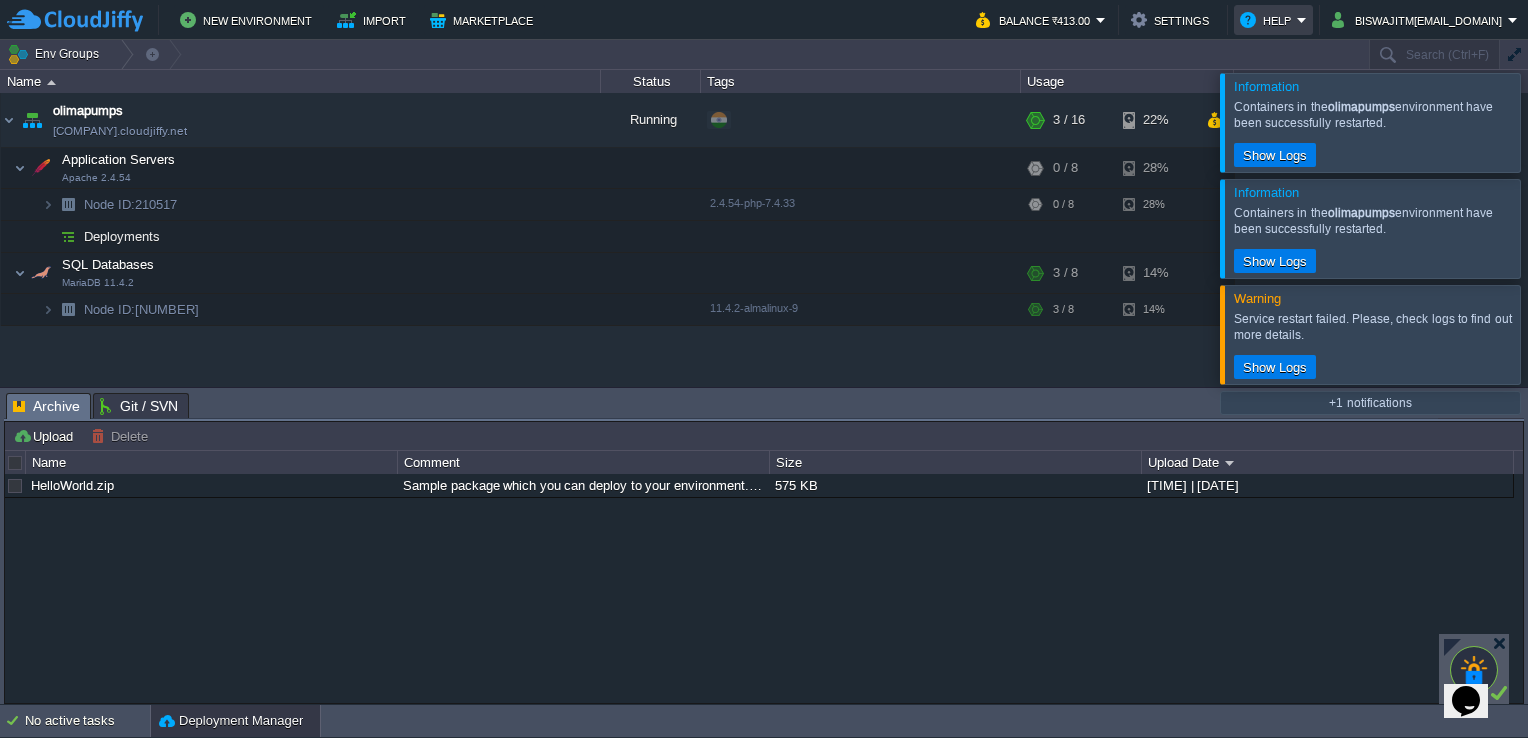 click on "Help" at bounding box center [1273, 20] 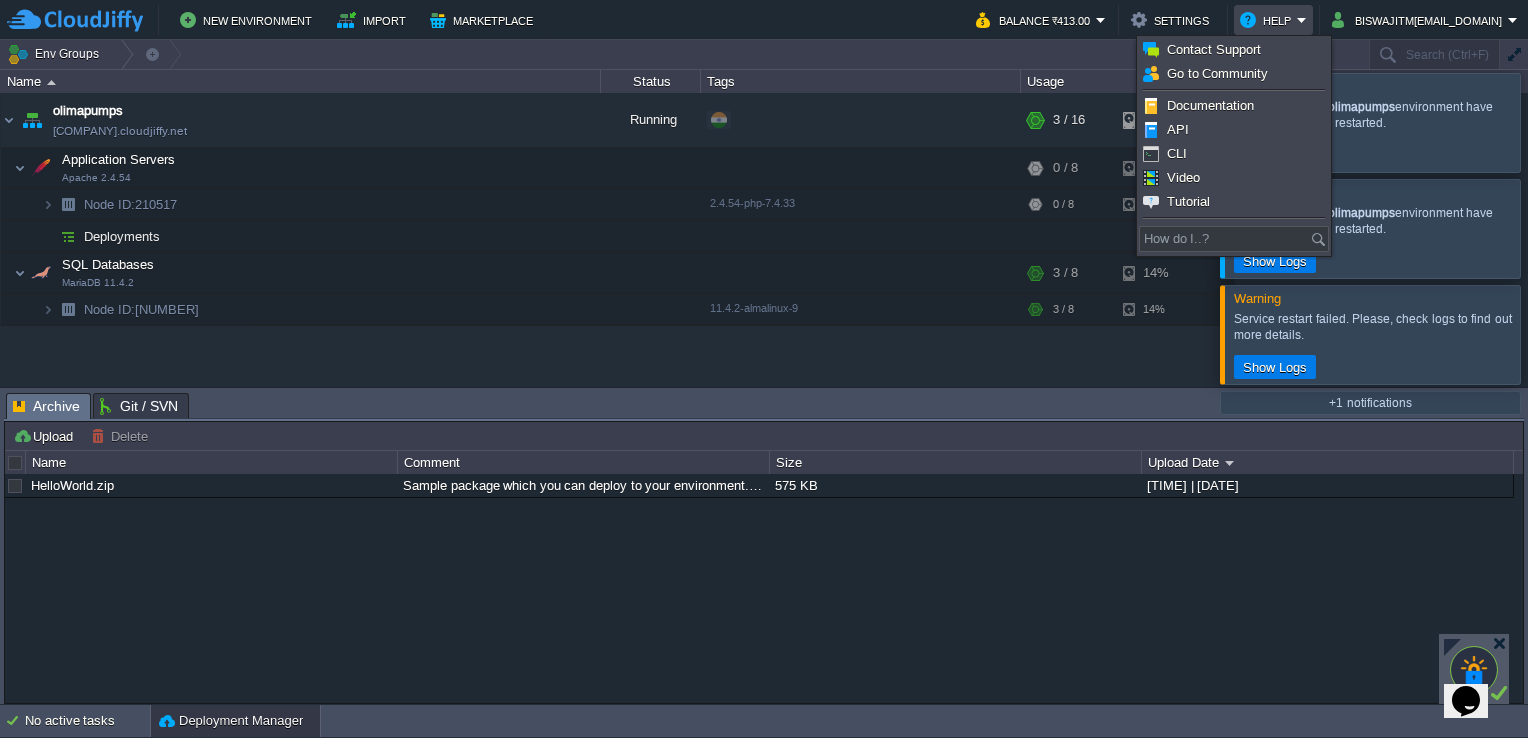 click on "Opens Chat This icon Opens the chat window." 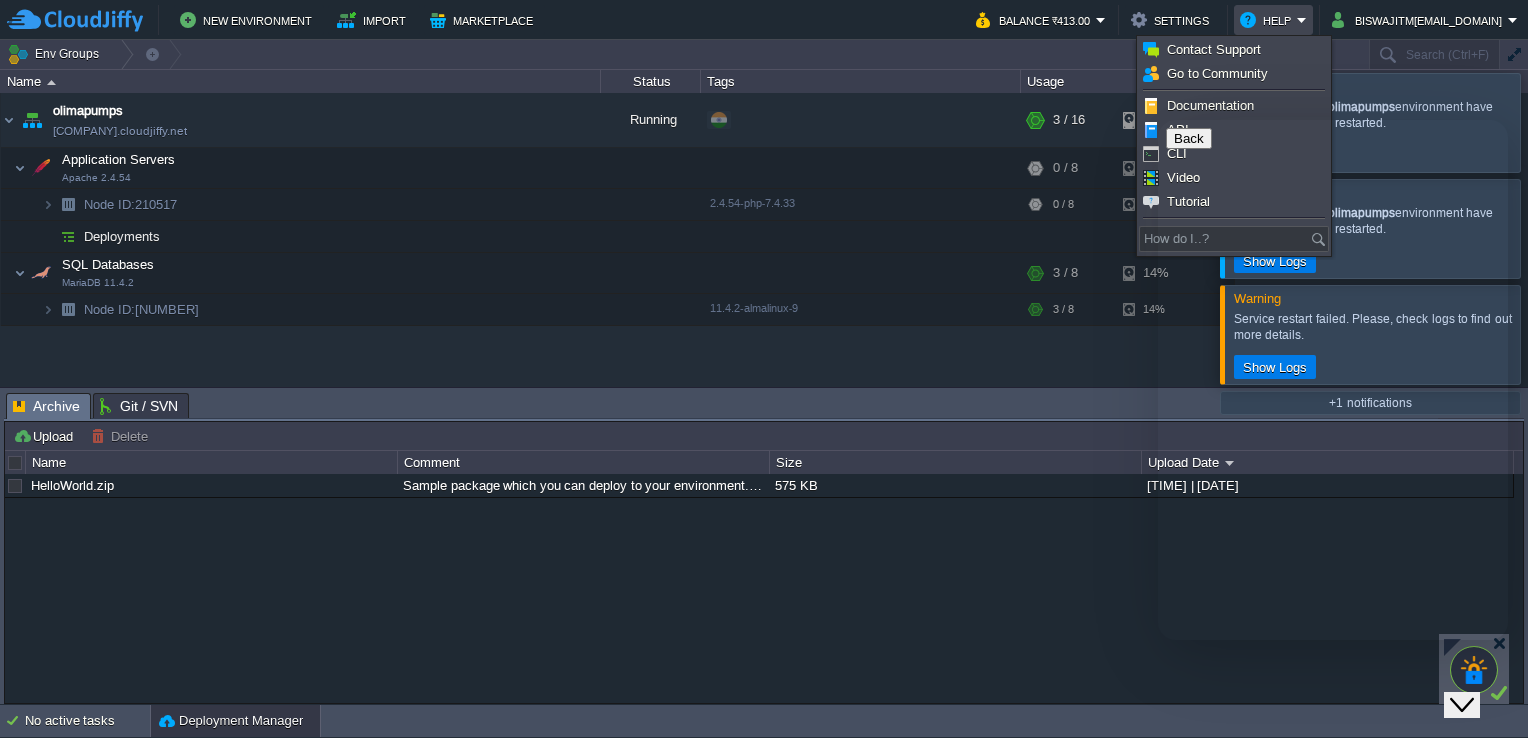 click on "New Conversation" at bounding box center (1333, 746) 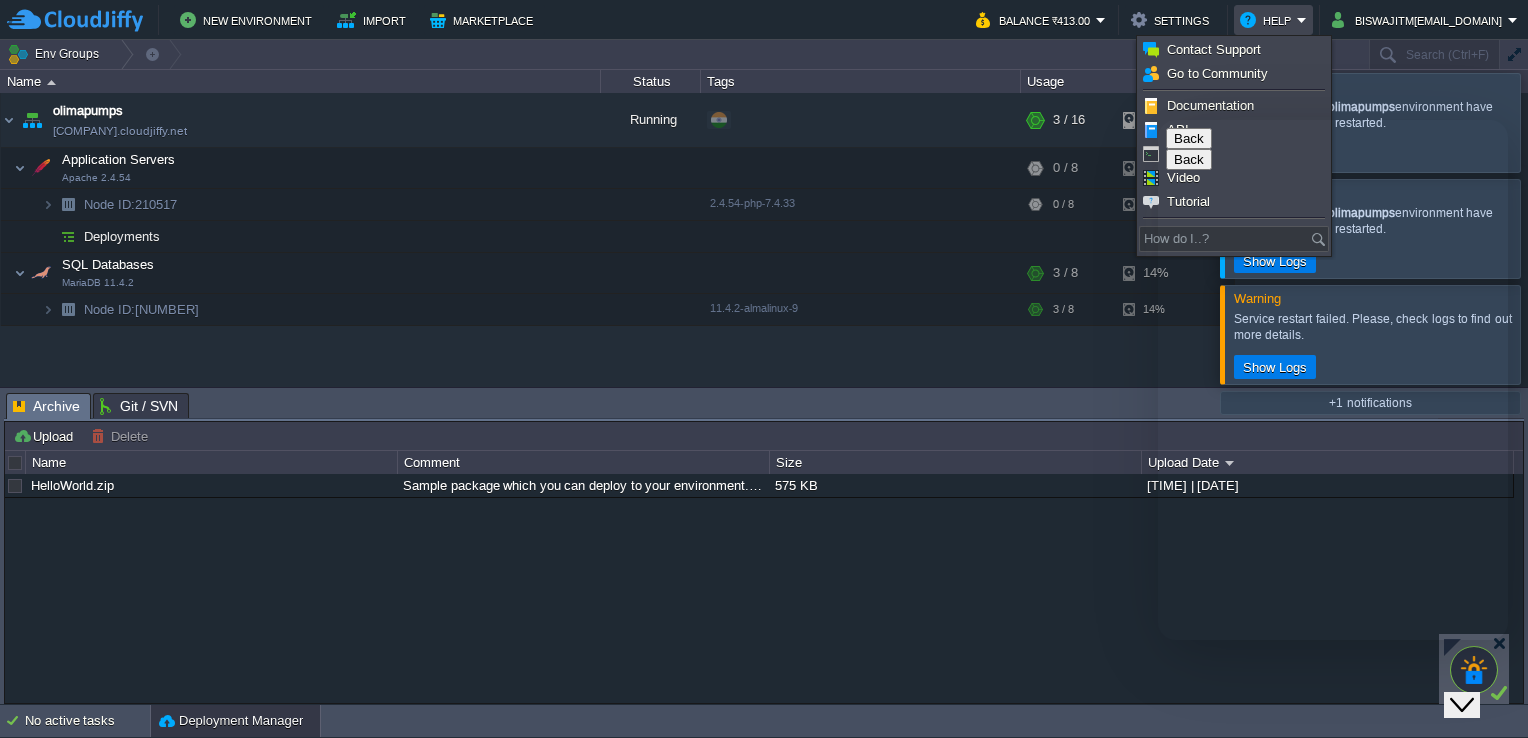 click on "91" at bounding box center (1270, 881) 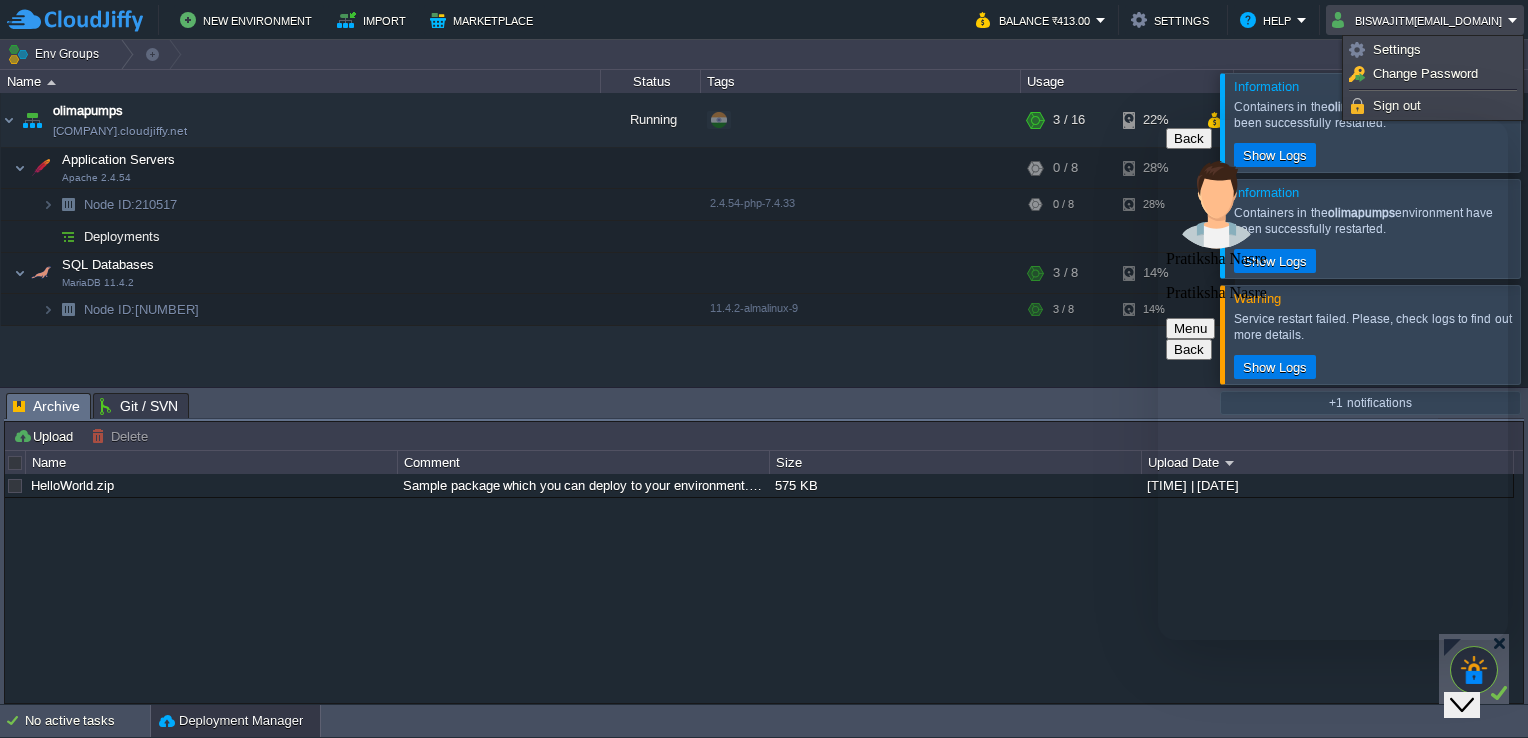 click at bounding box center (1158, 120) 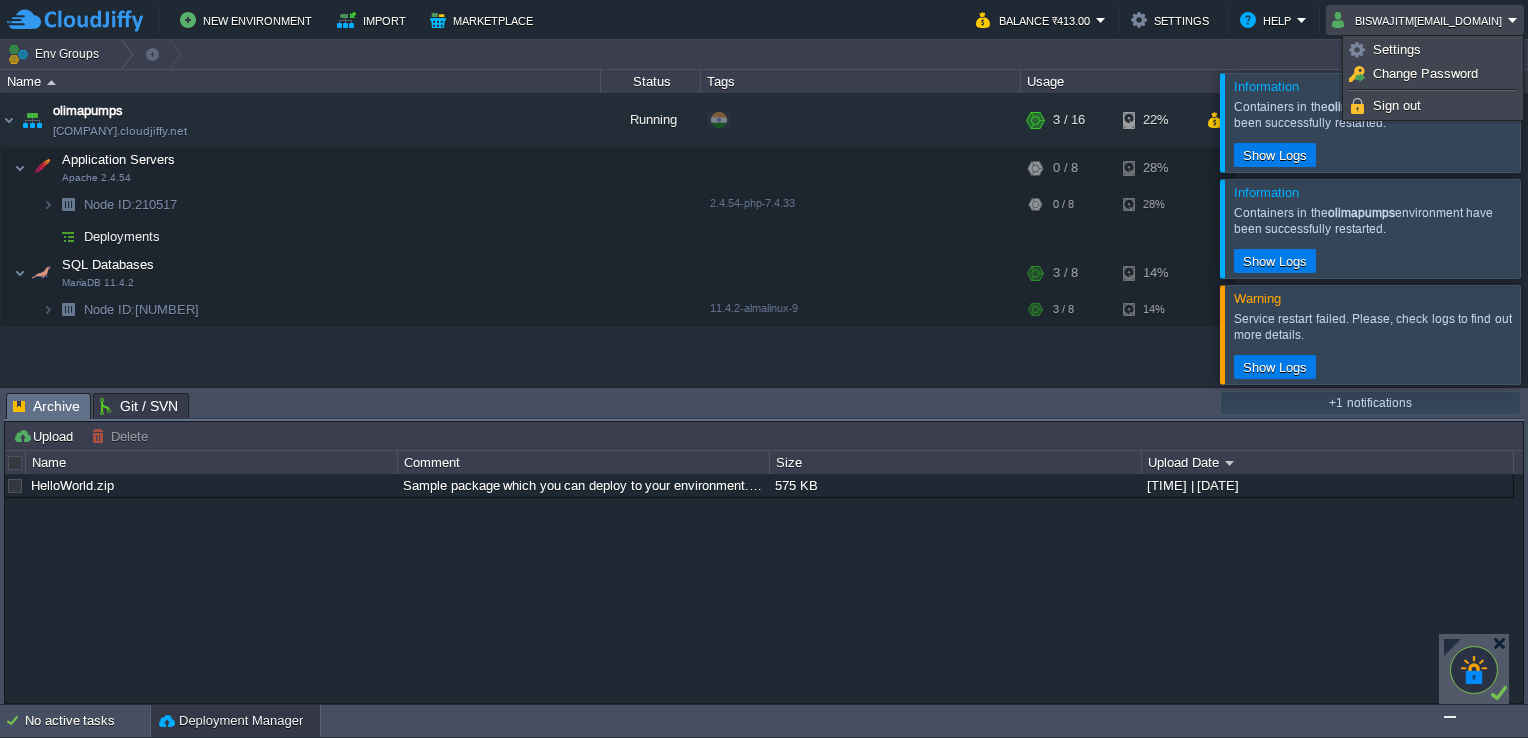 type 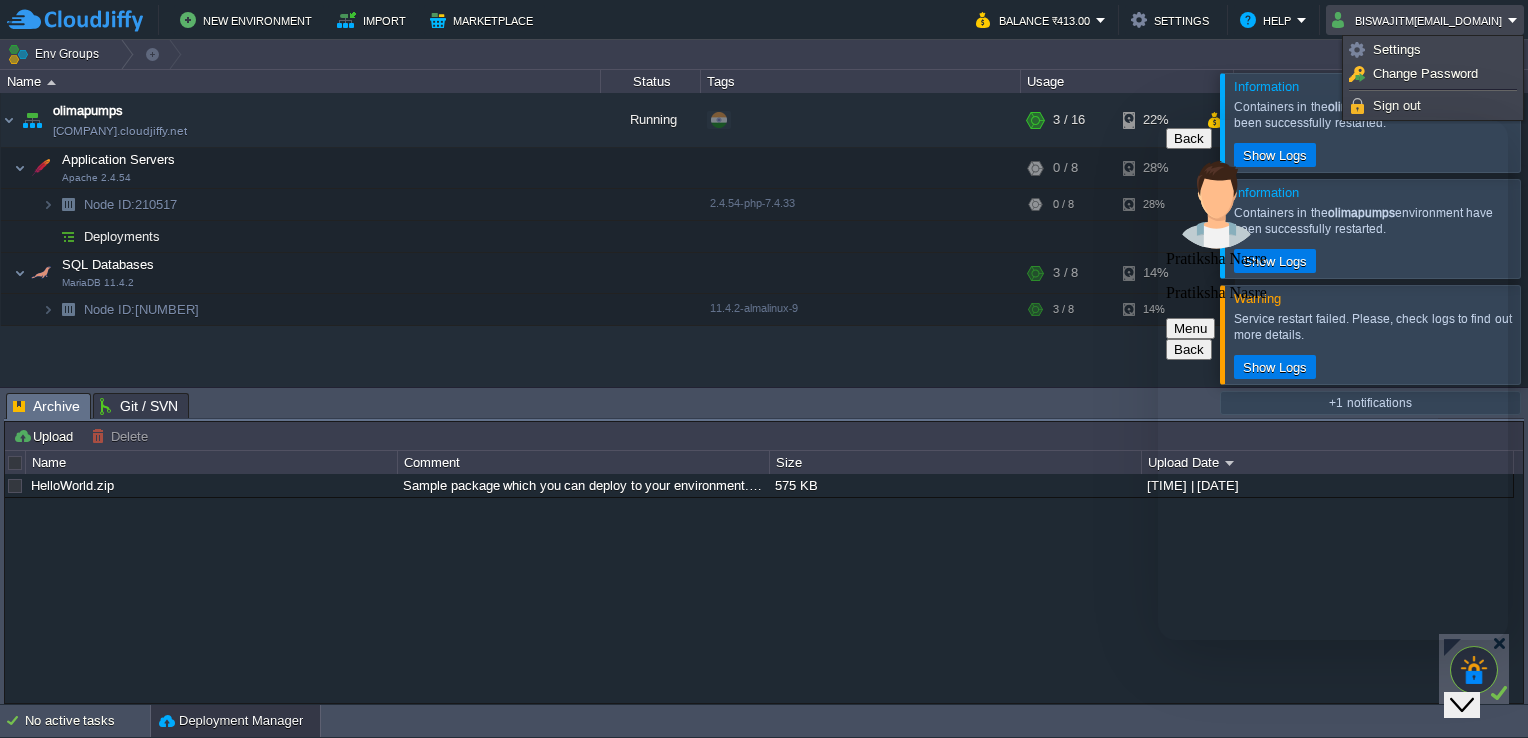 click at bounding box center [1158, 120] 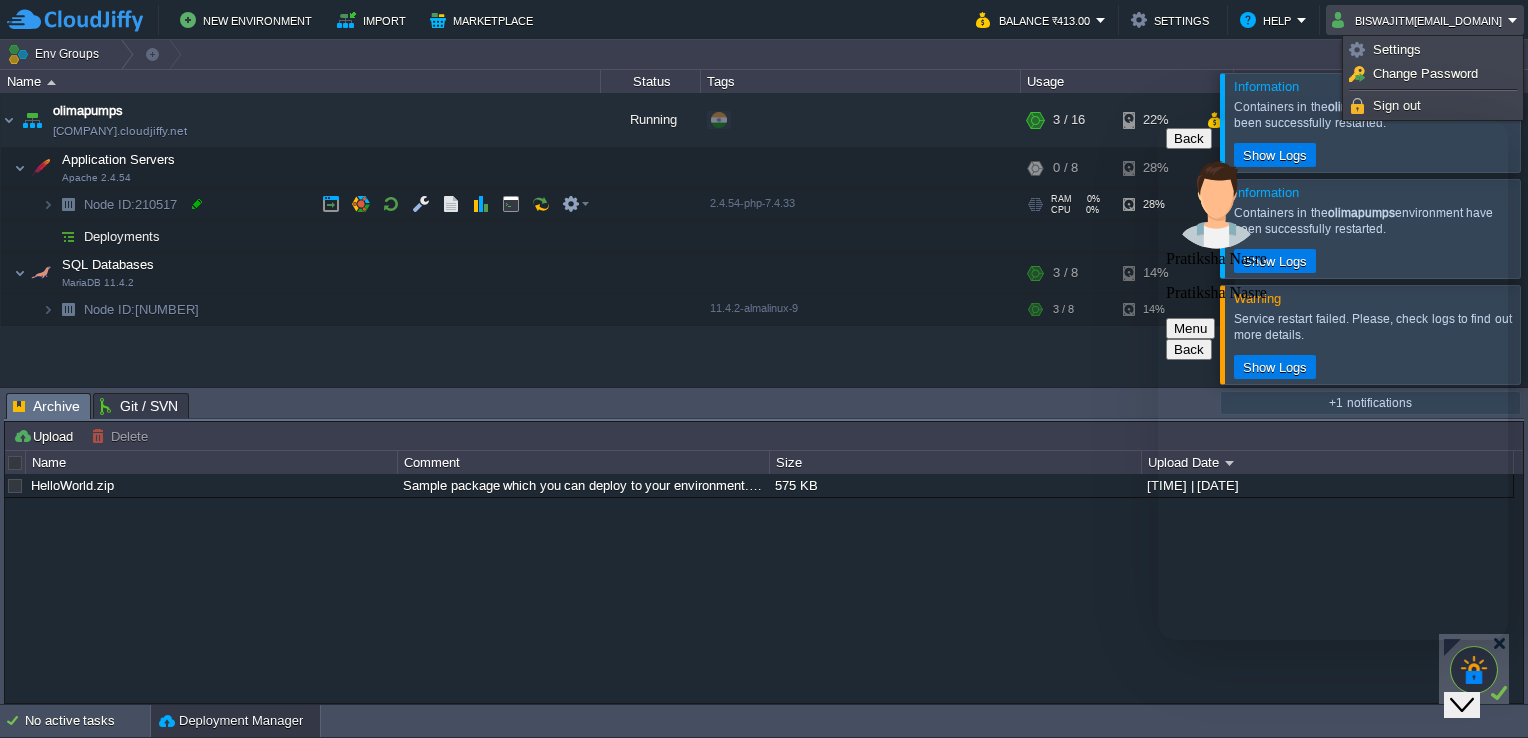 scroll, scrollTop: 96, scrollLeft: 0, axis: vertical 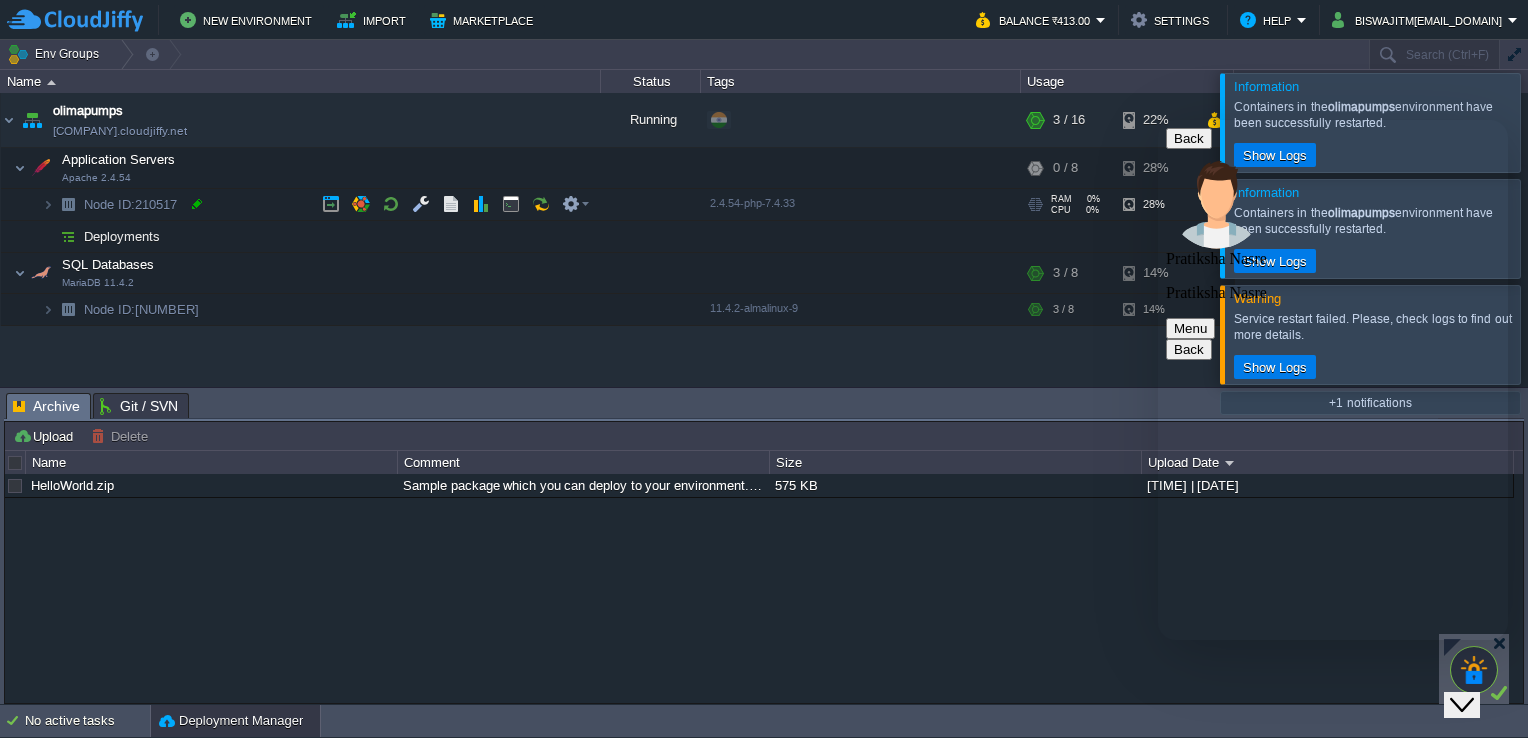 click at bounding box center [197, 204] 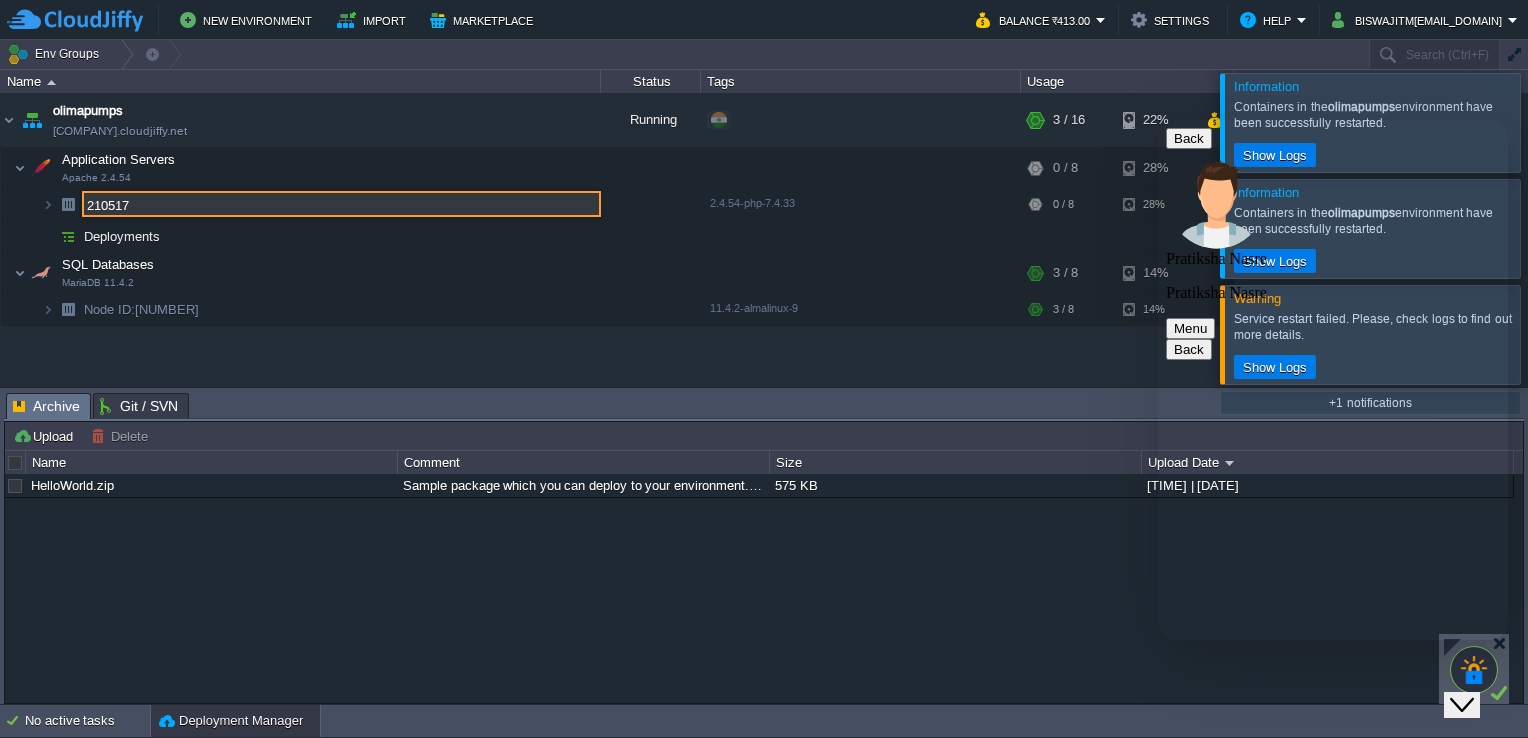 scroll, scrollTop: 130, scrollLeft: 0, axis: vertical 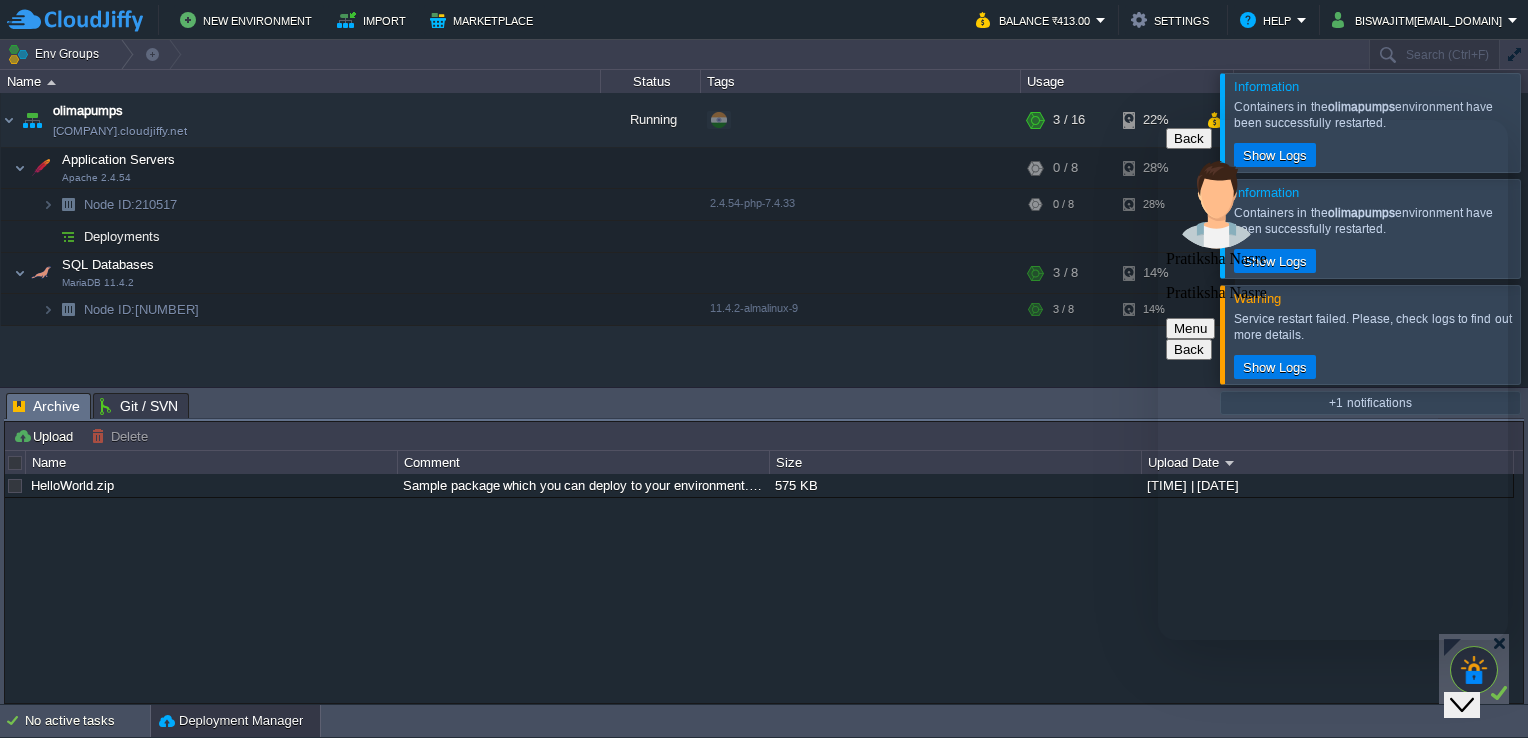 click at bounding box center [1158, 120] 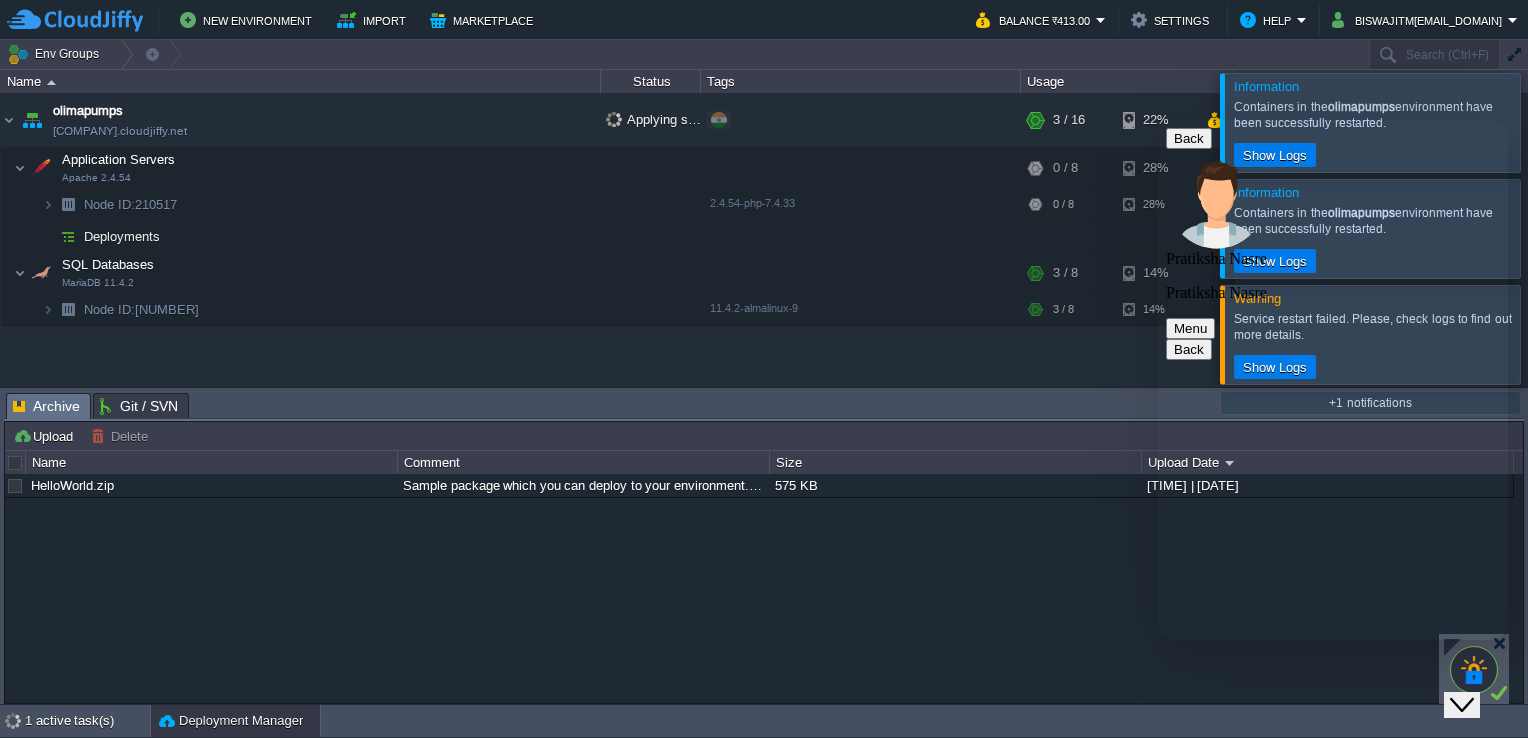 type on "node id" 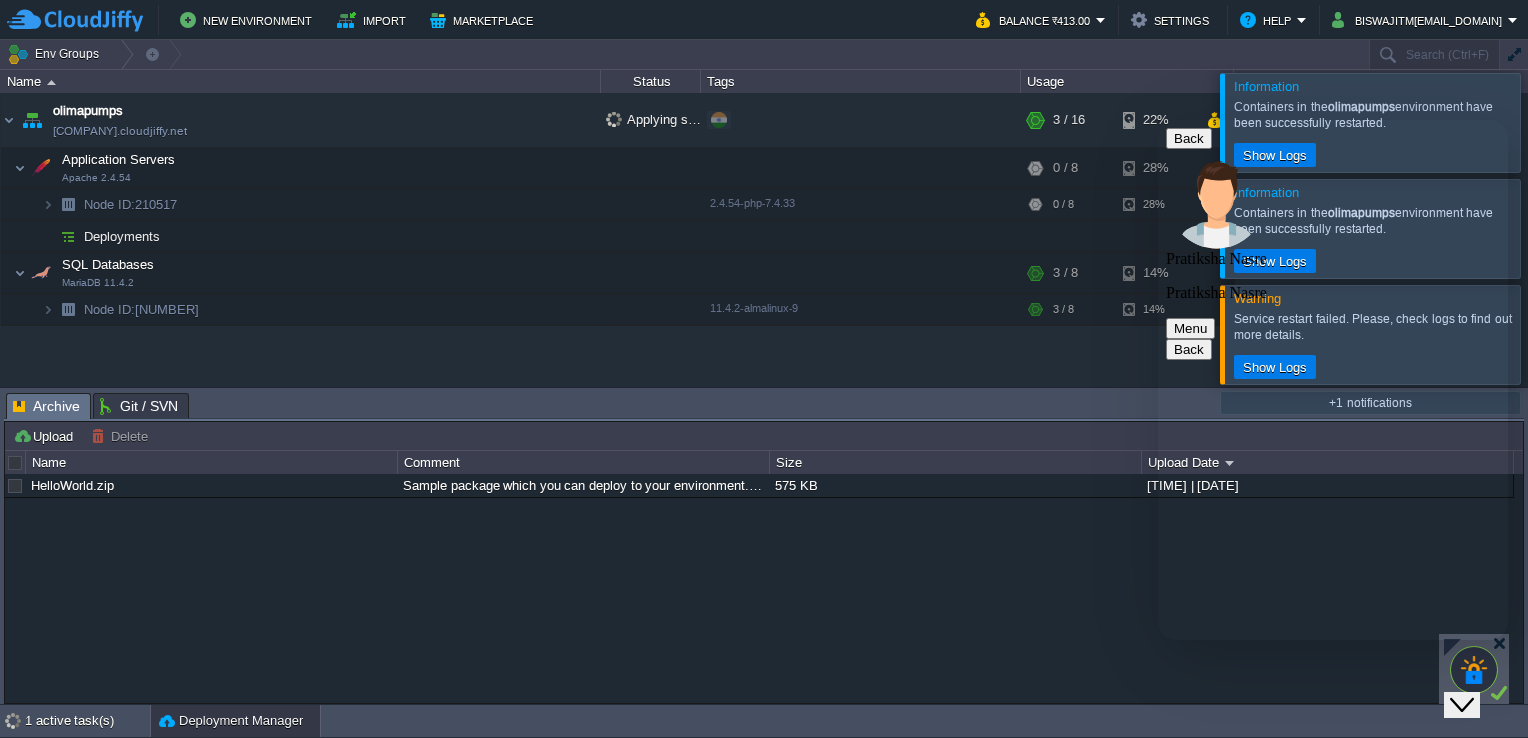 type 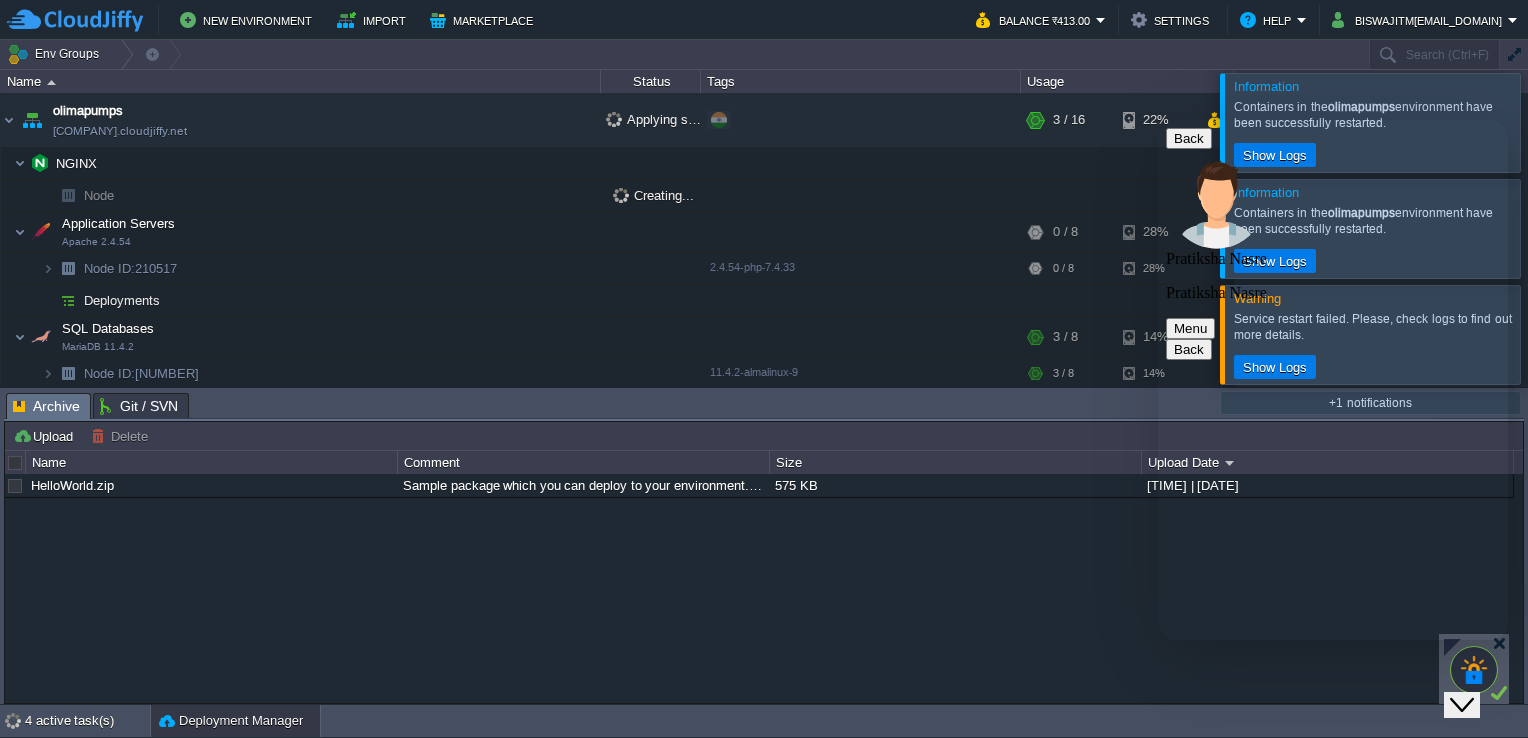 scroll, scrollTop: 247, scrollLeft: 0, axis: vertical 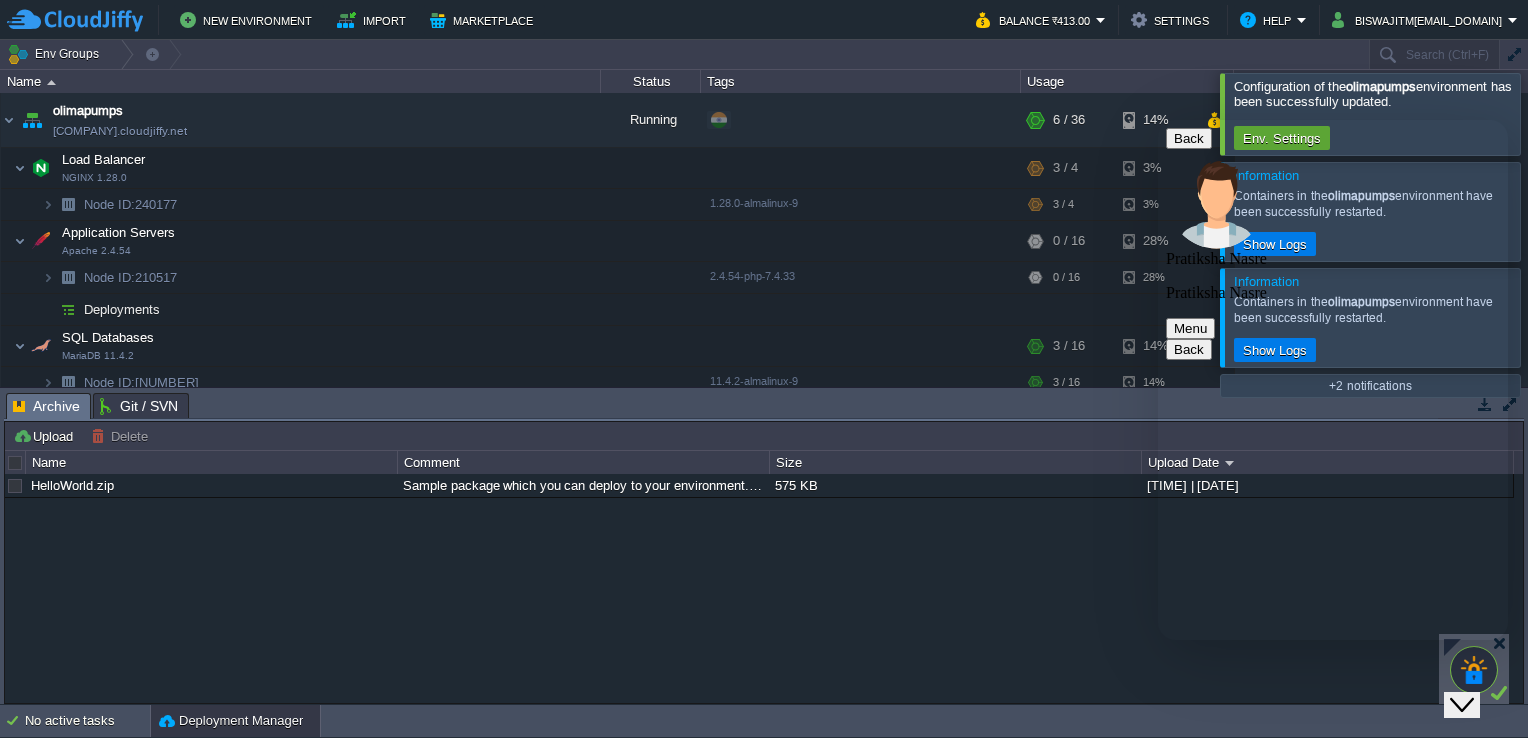 click on "Close Chat This icon closes the chat window." 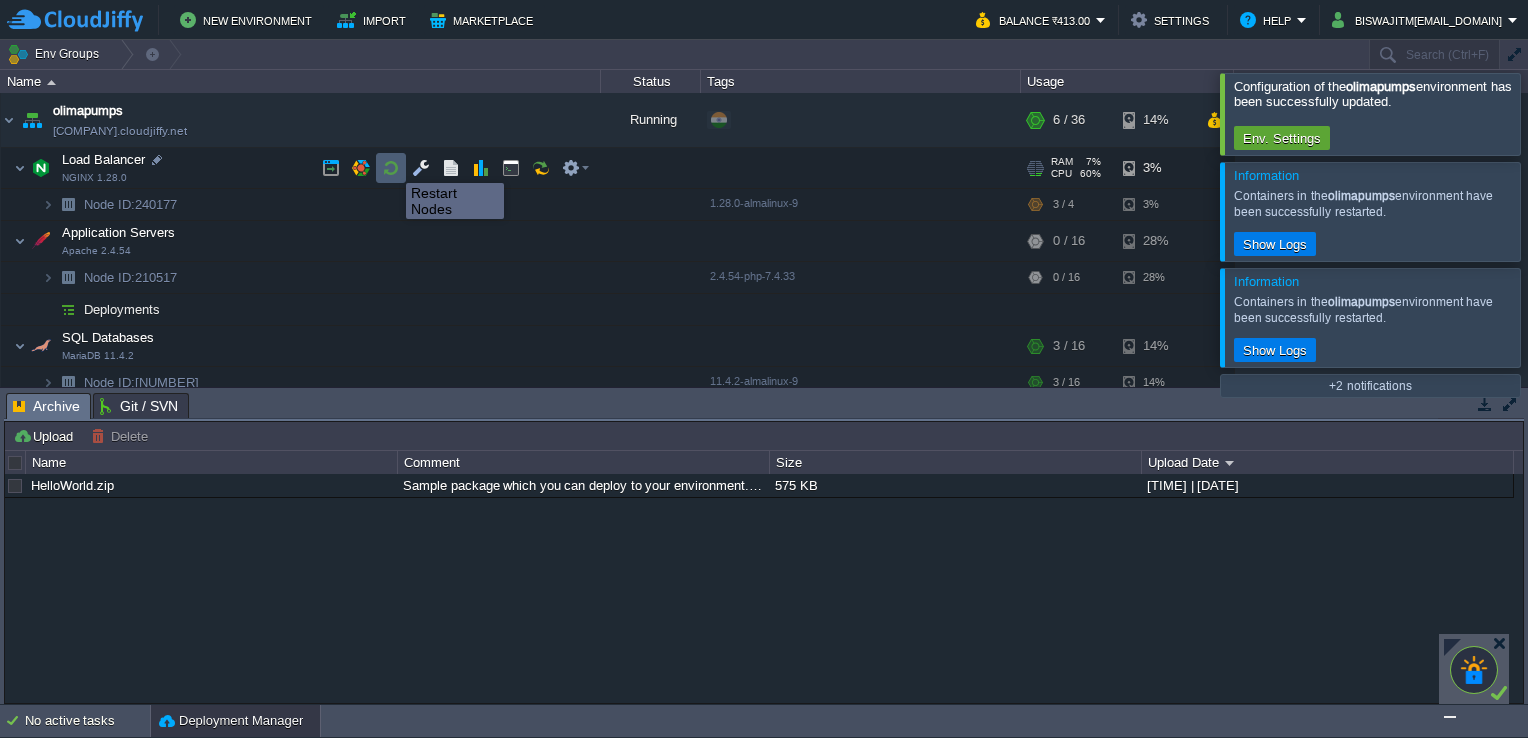 click at bounding box center (391, 168) 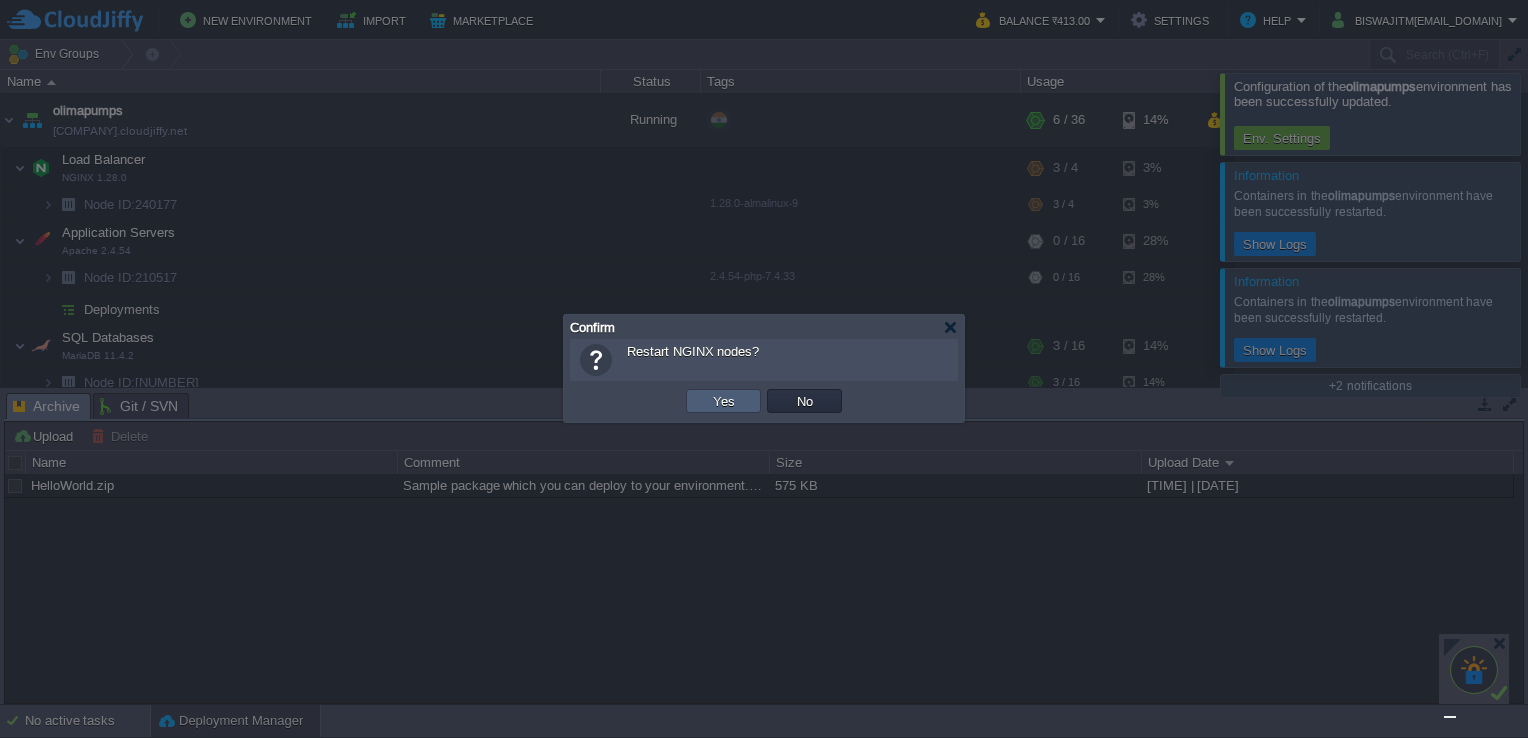 click on "Yes" at bounding box center (724, 401) 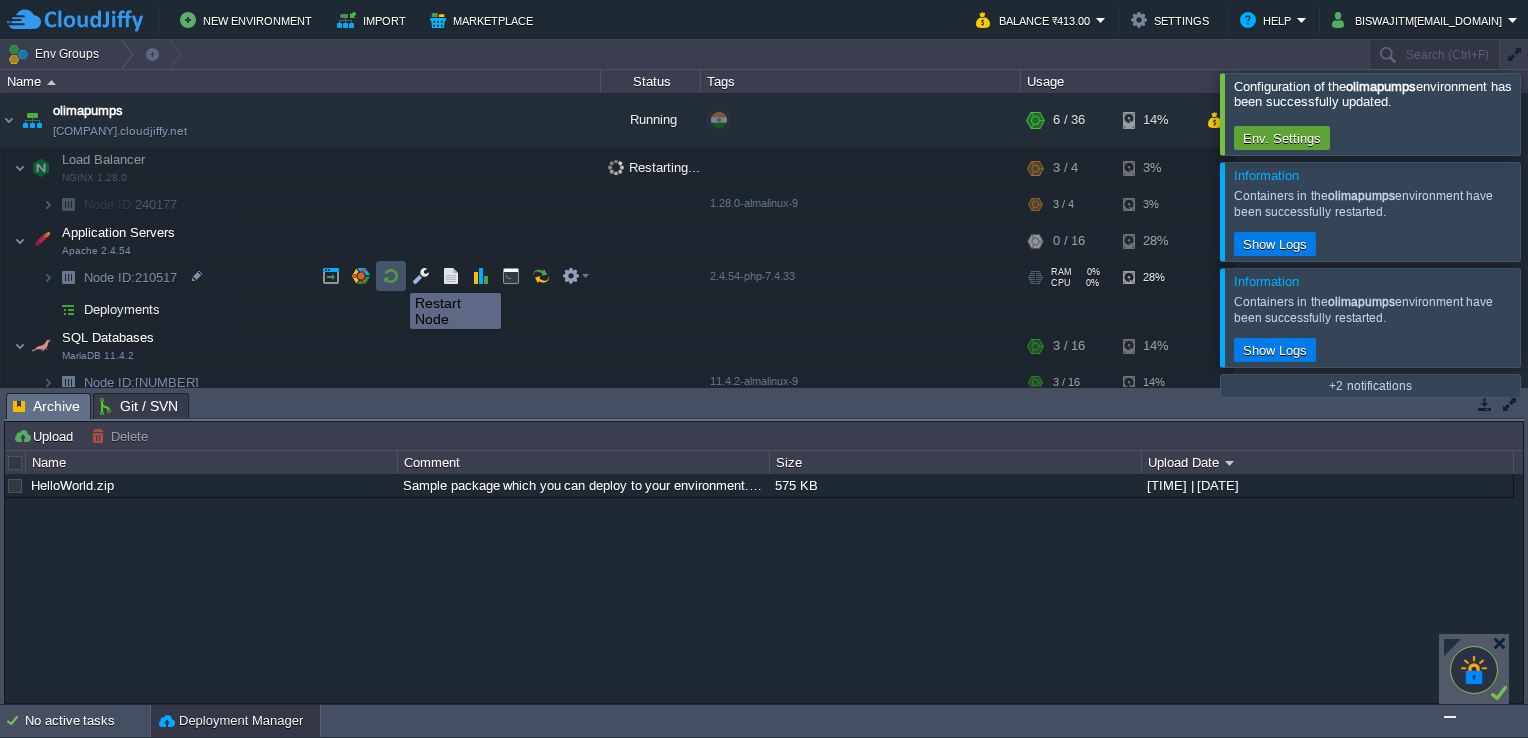 click at bounding box center [391, 276] 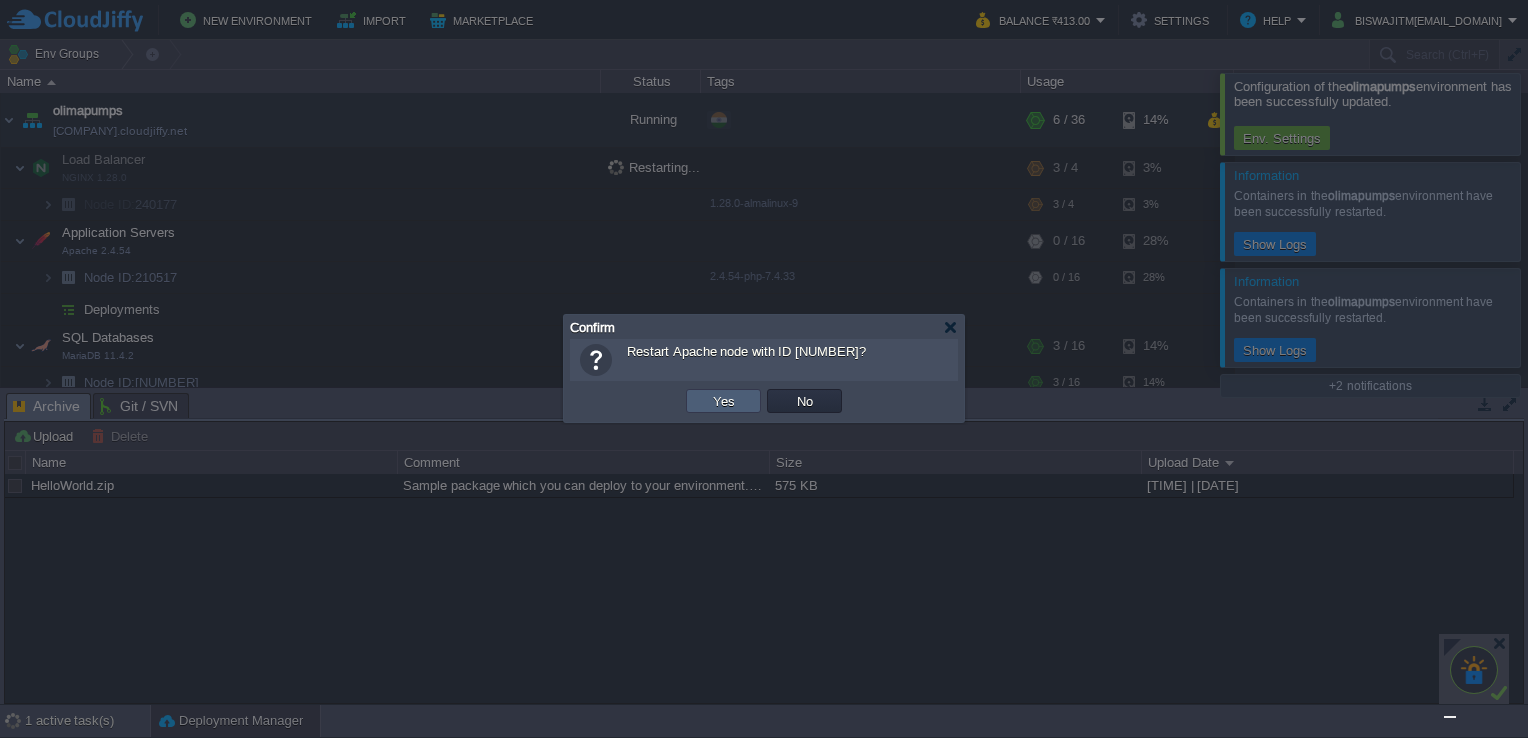click on "Yes" at bounding box center (724, 401) 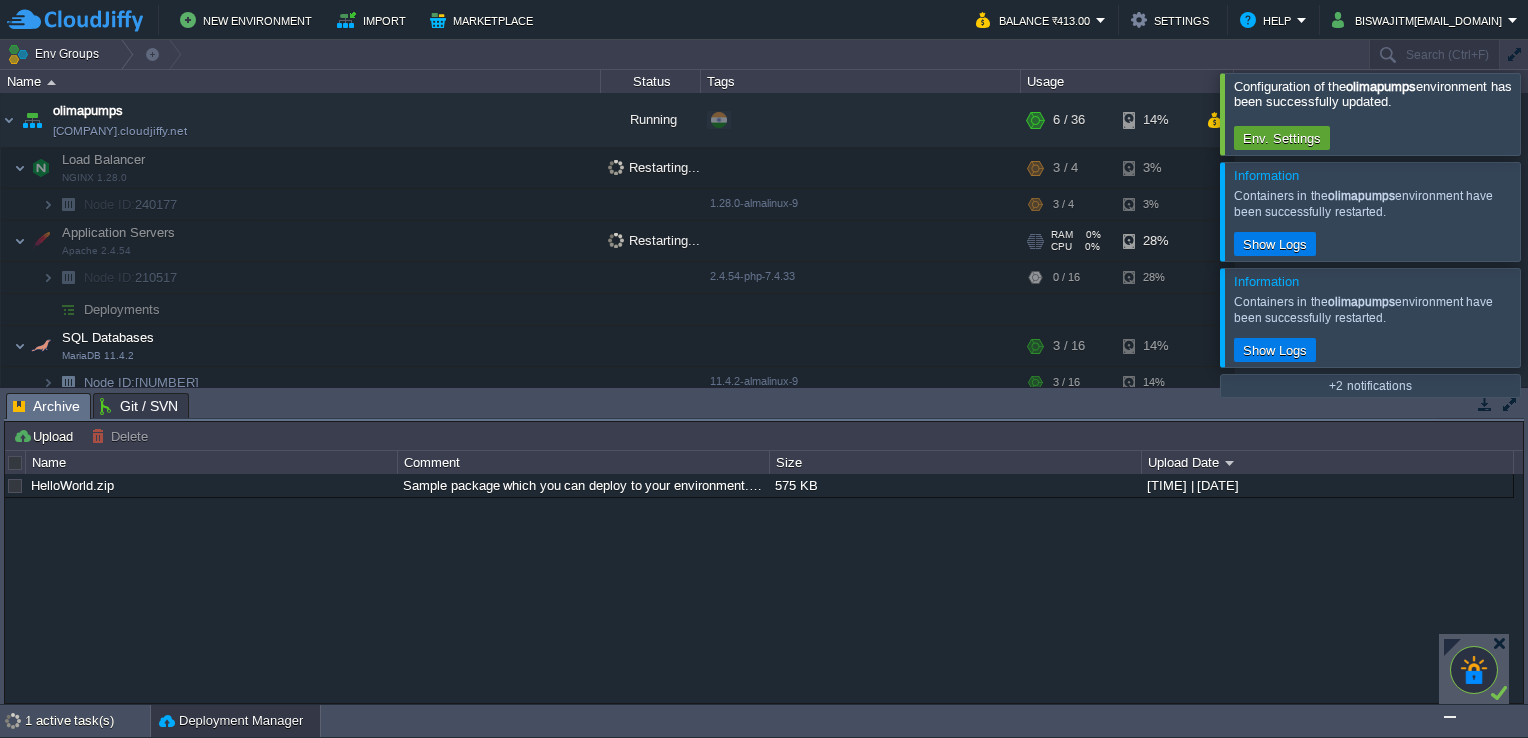 scroll, scrollTop: 10, scrollLeft: 0, axis: vertical 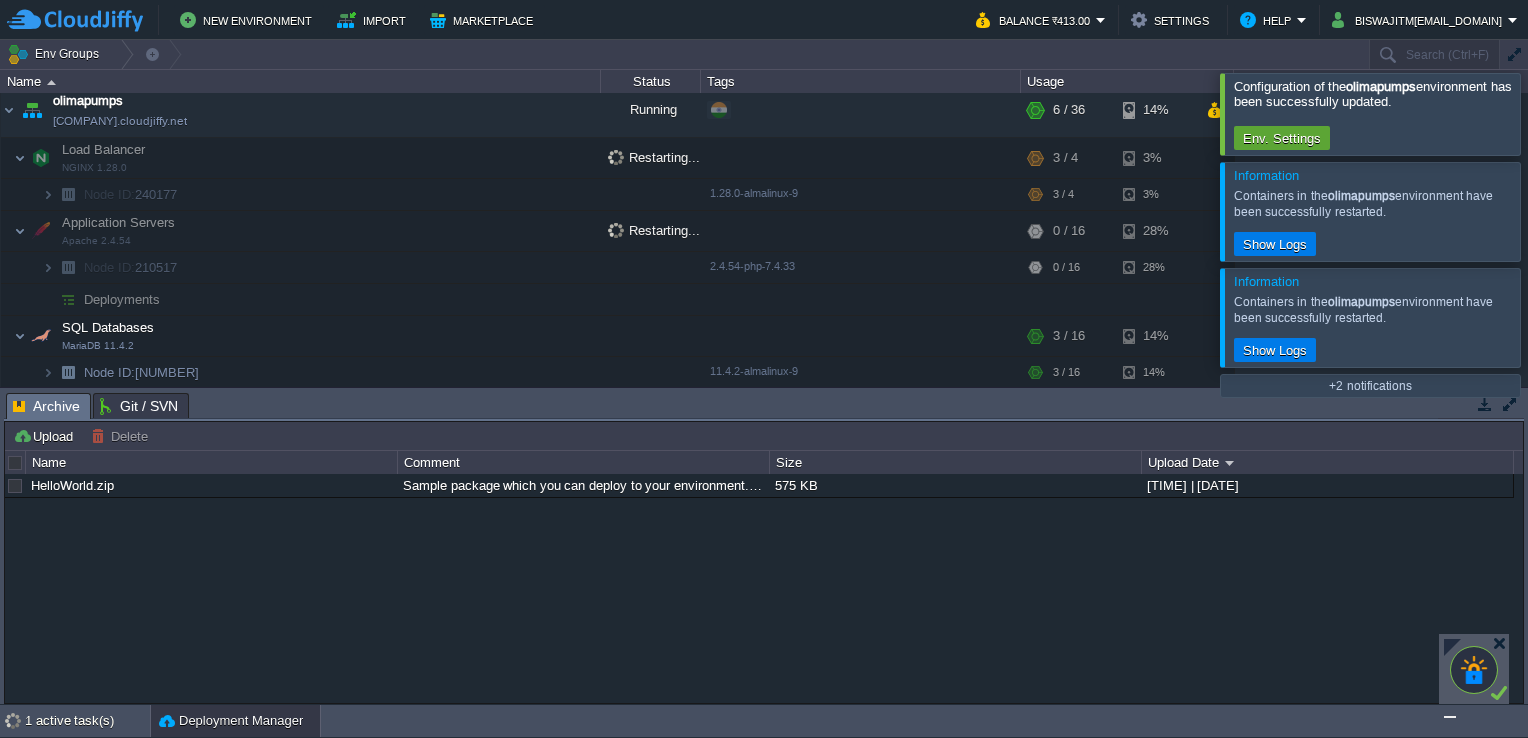 click at bounding box center [1552, 211] 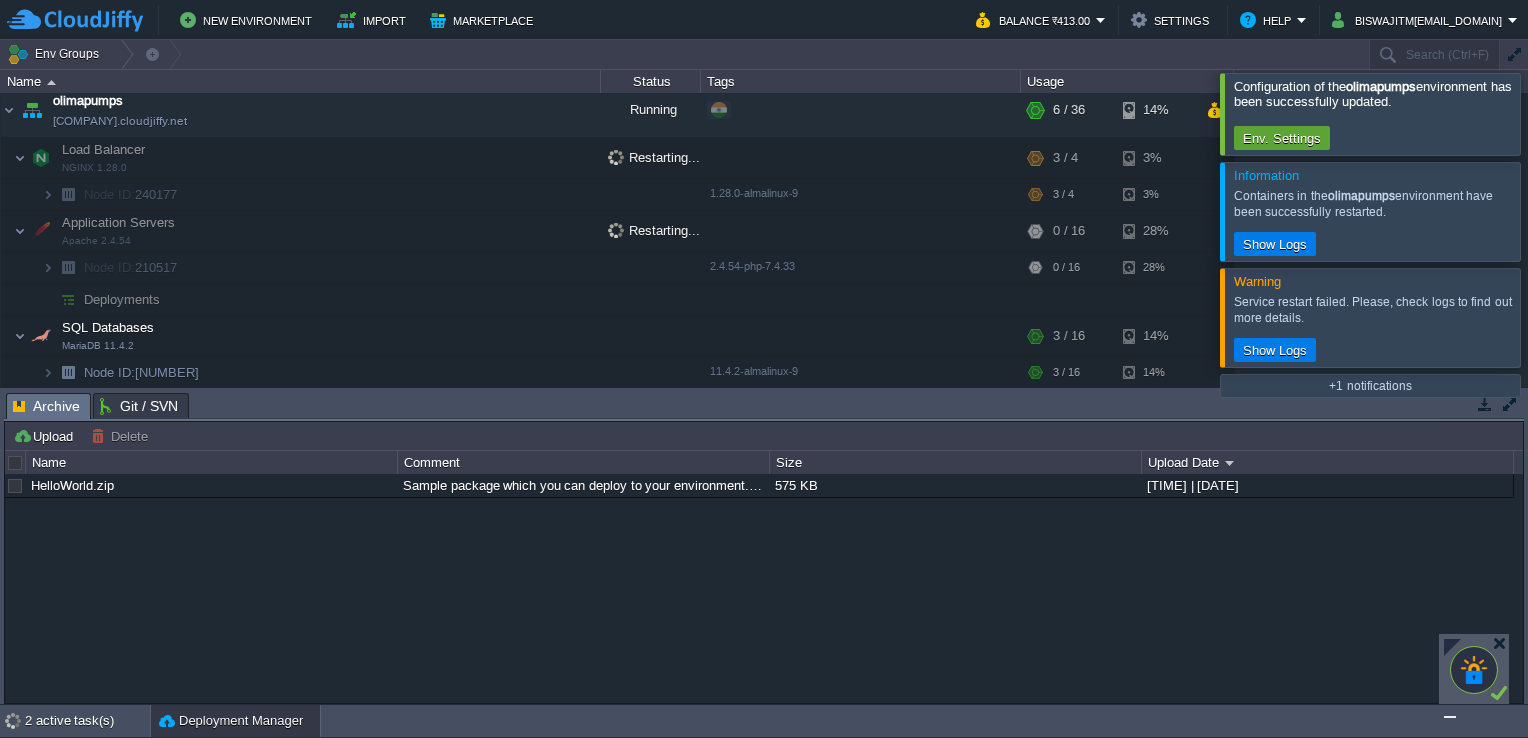 click at bounding box center [1552, 211] 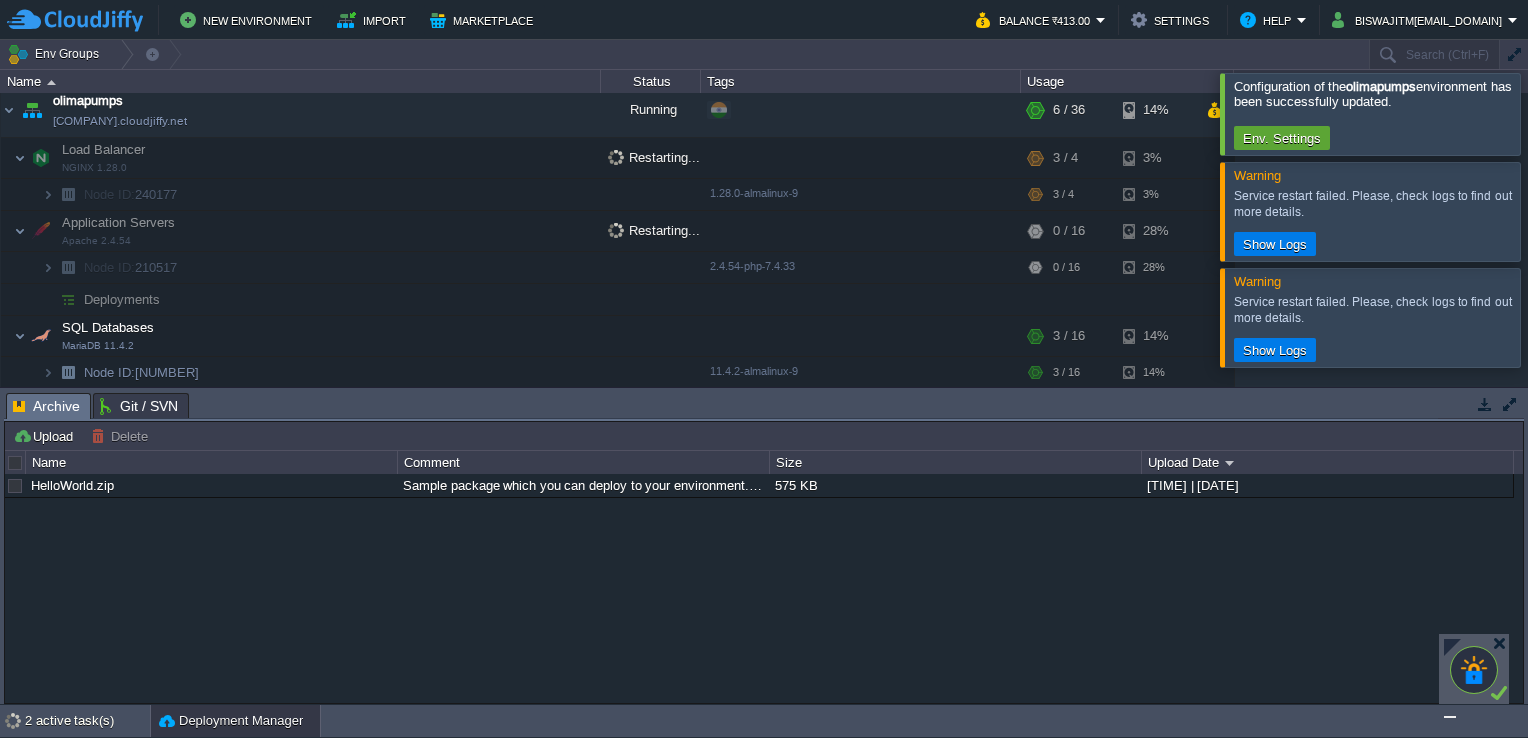 click at bounding box center (1552, 317) 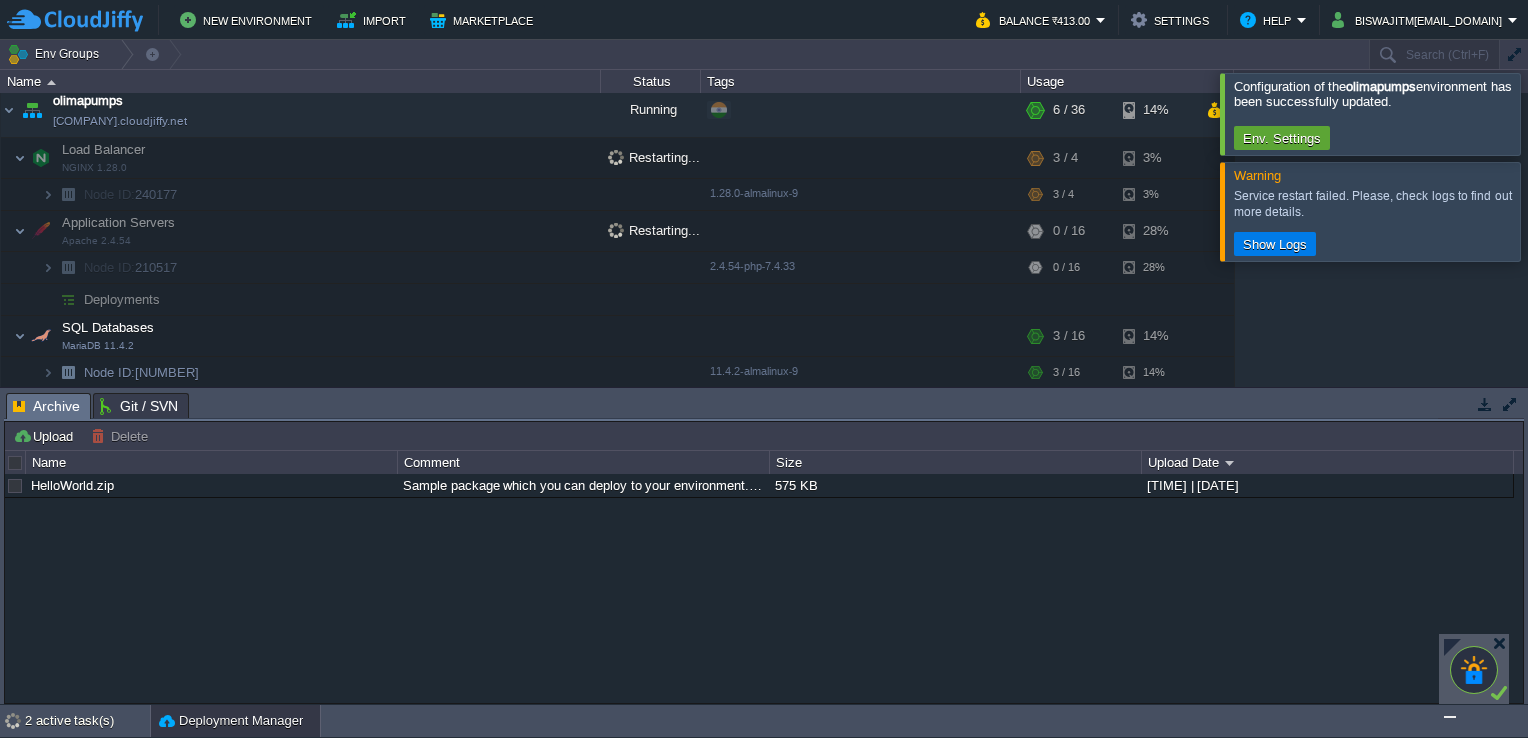 click at bounding box center (1552, 211) 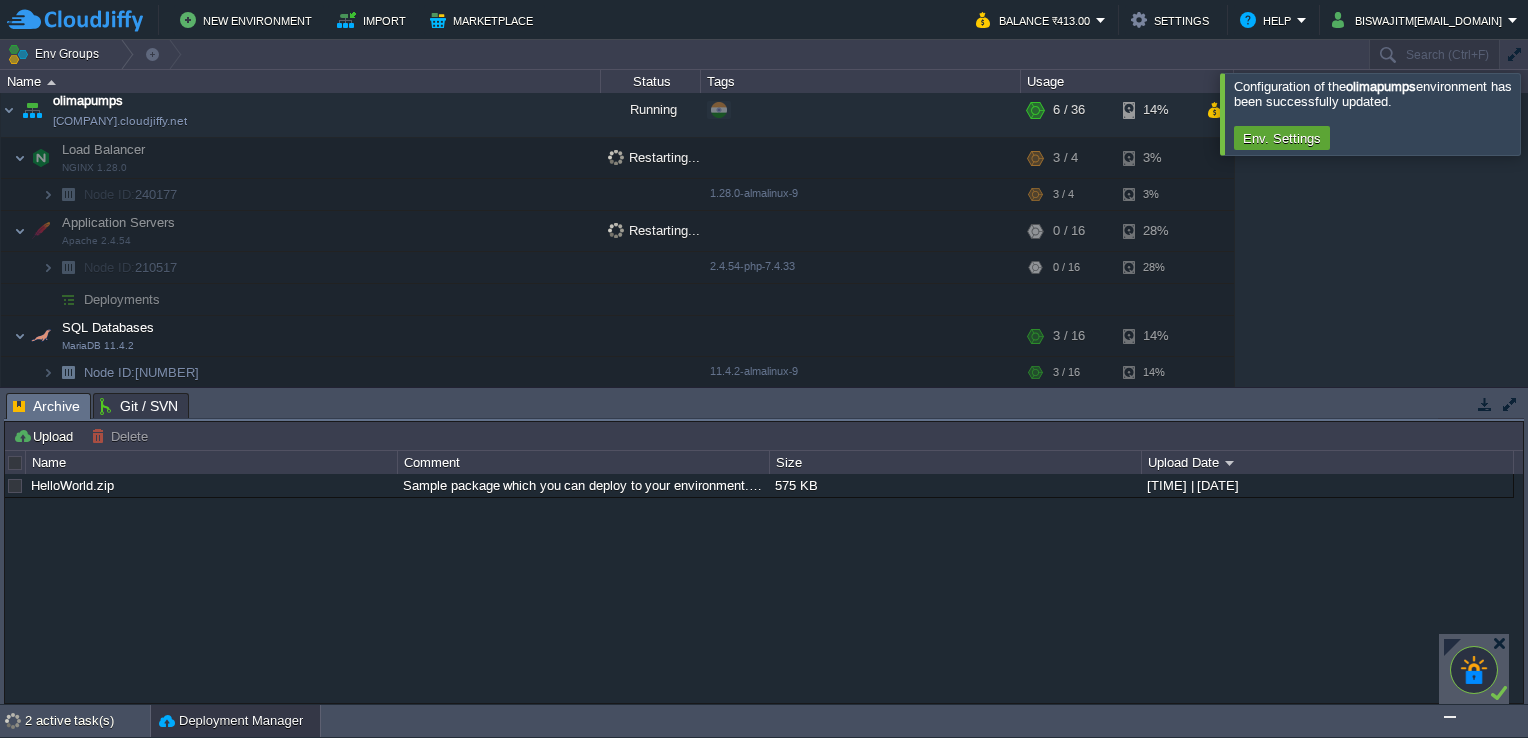 click at bounding box center (1552, 113) 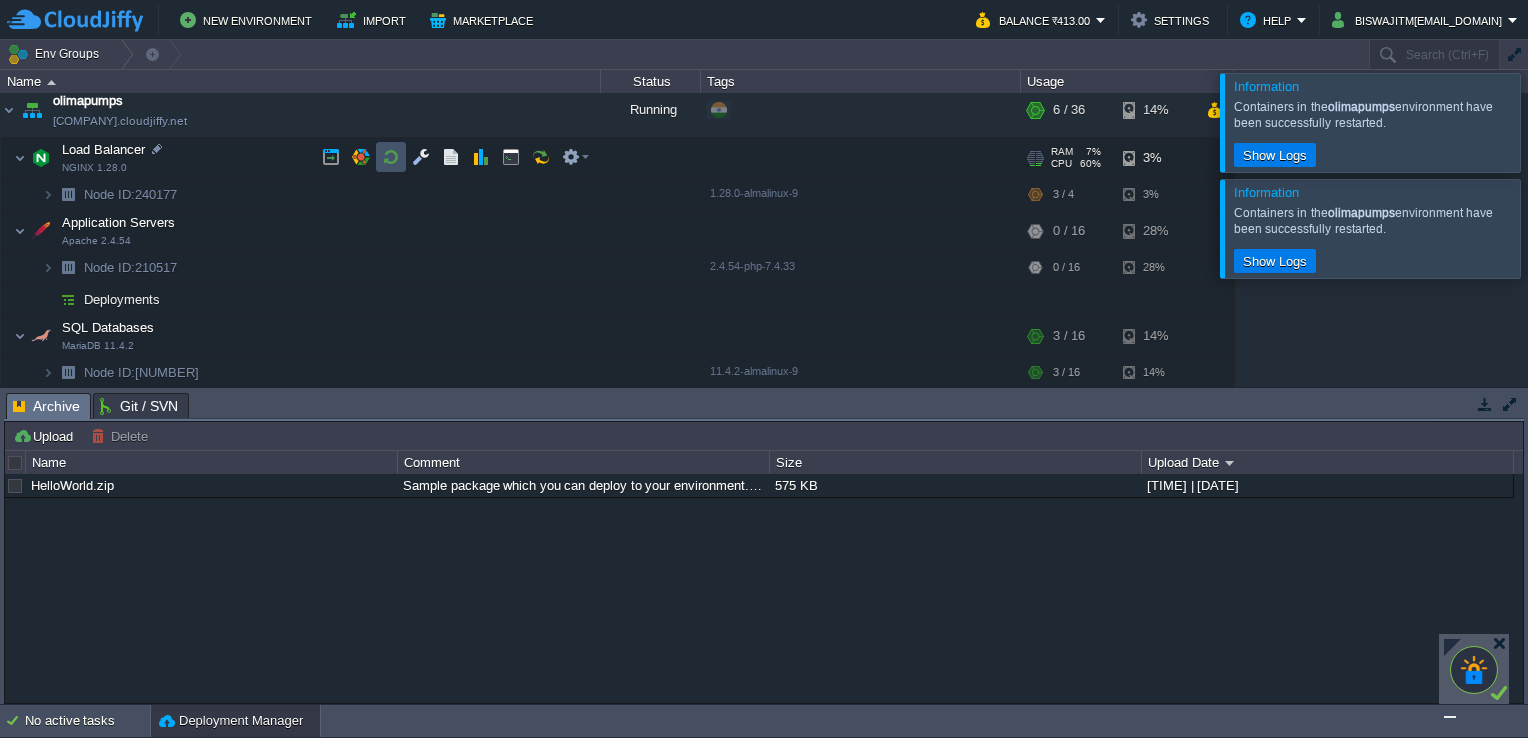 click at bounding box center (391, 157) 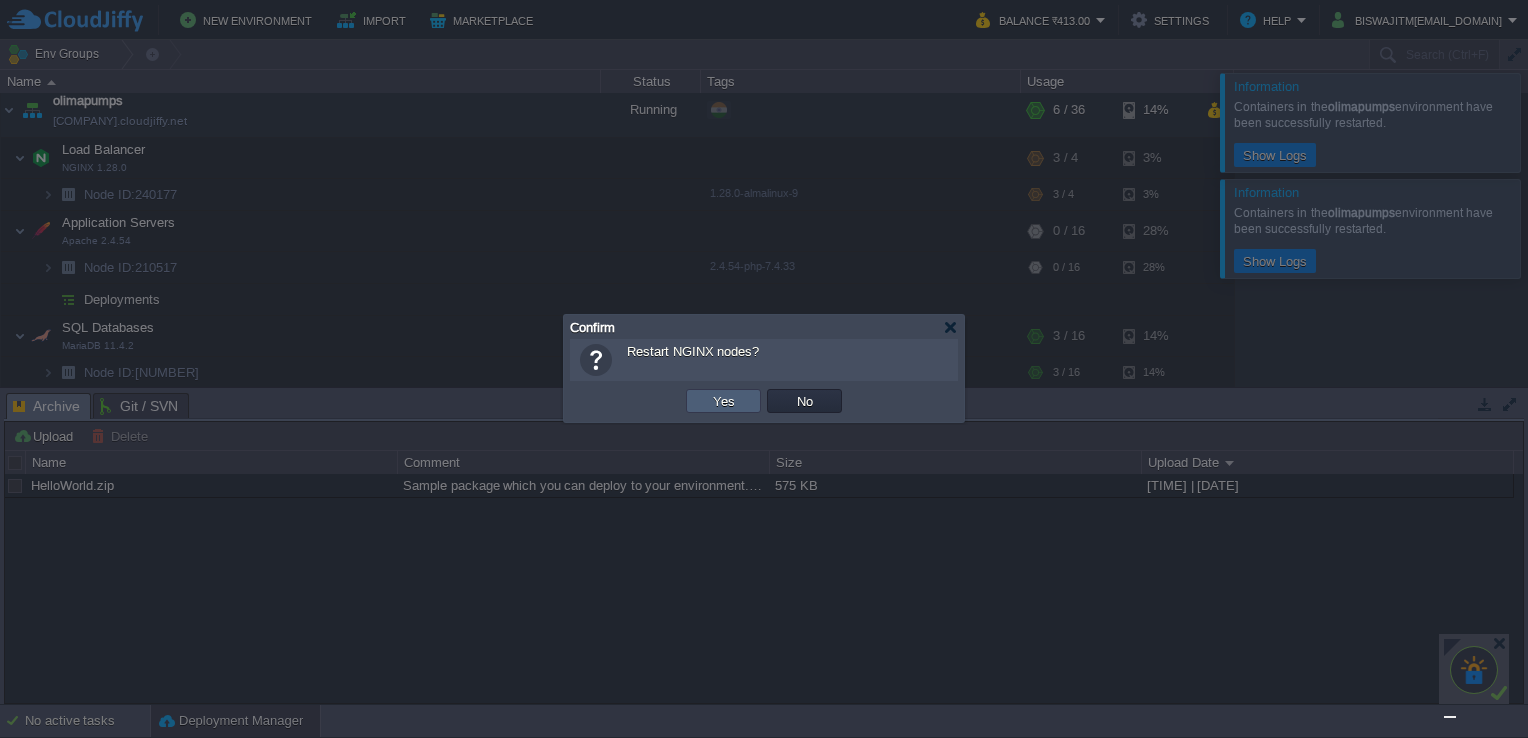 click on "Yes" at bounding box center [724, 401] 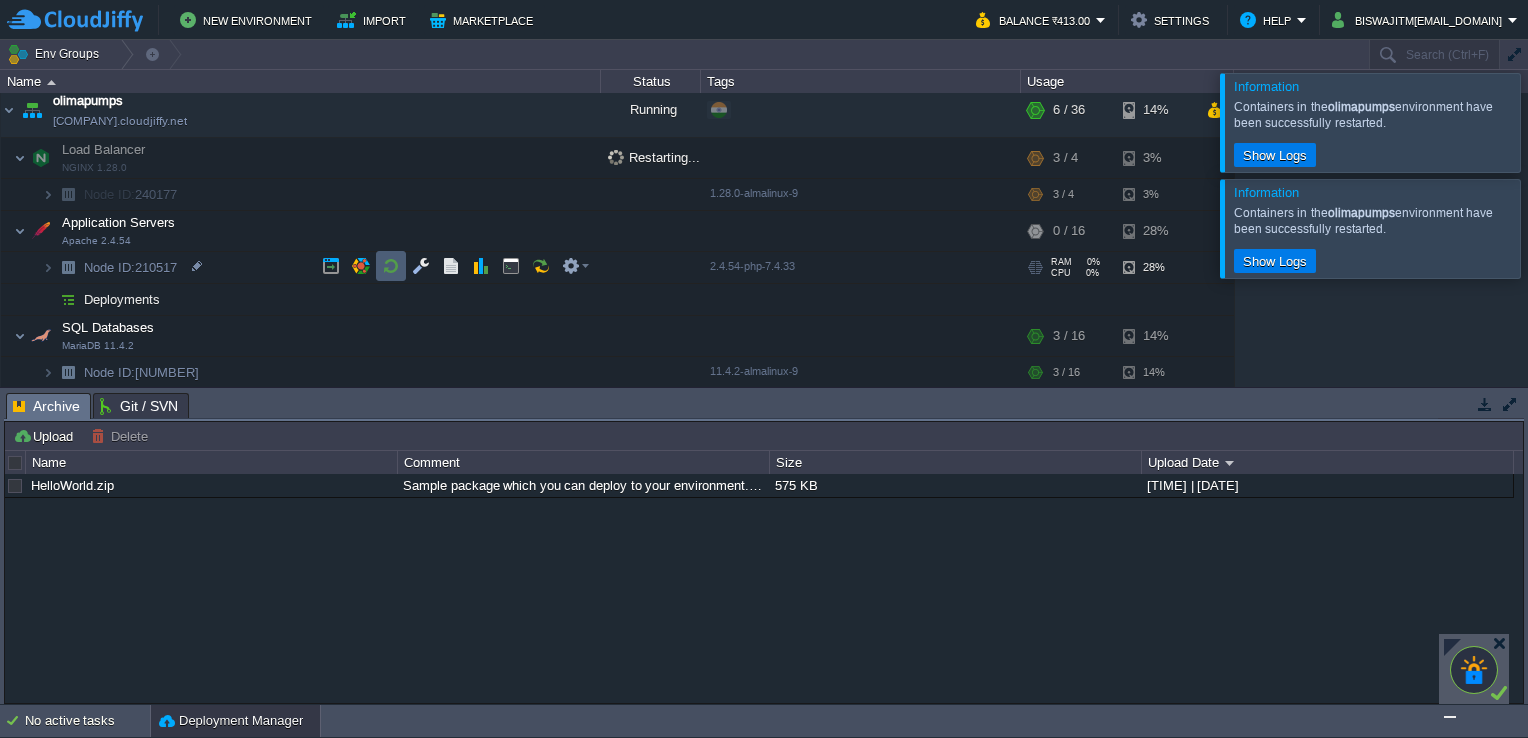 click at bounding box center [391, 266] 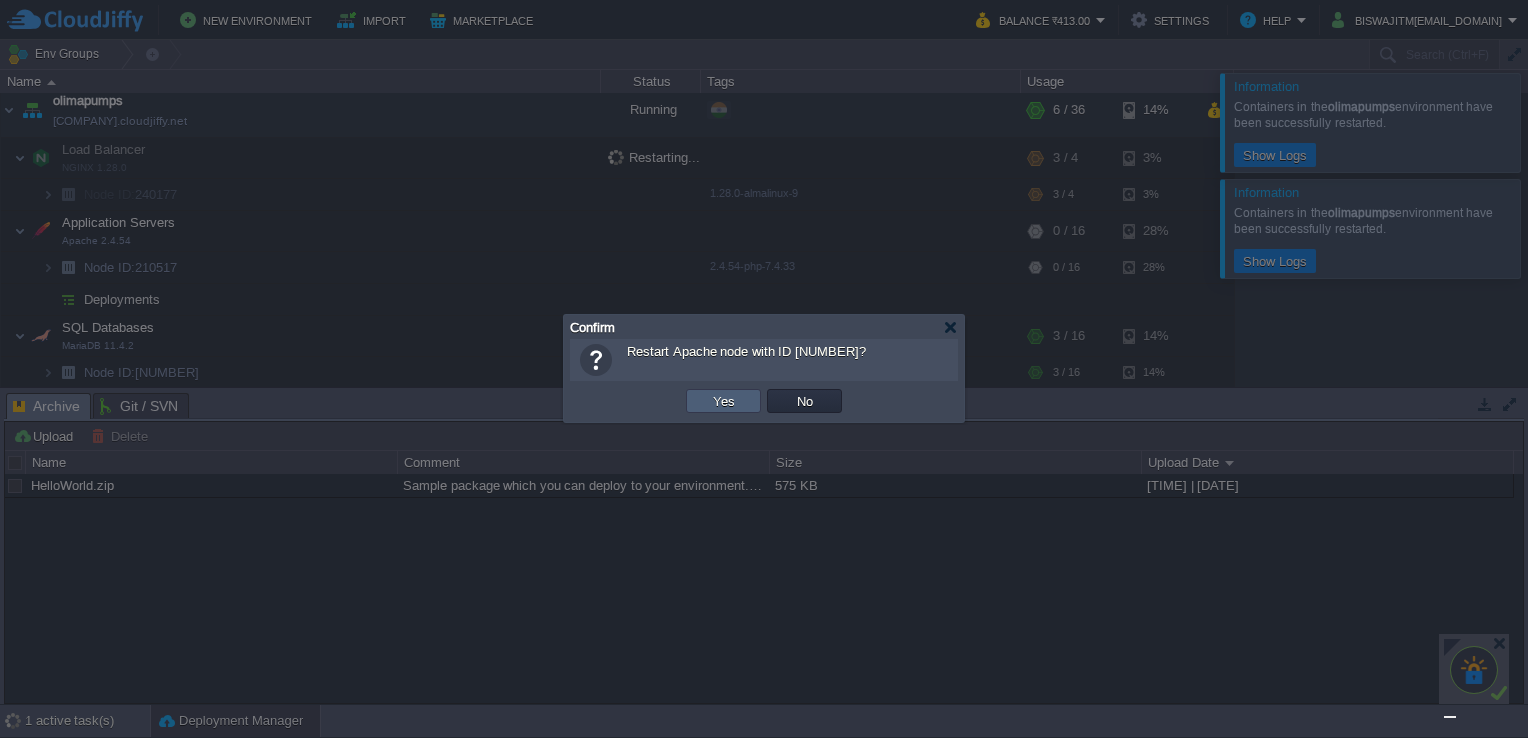 click on "Yes" at bounding box center (724, 401) 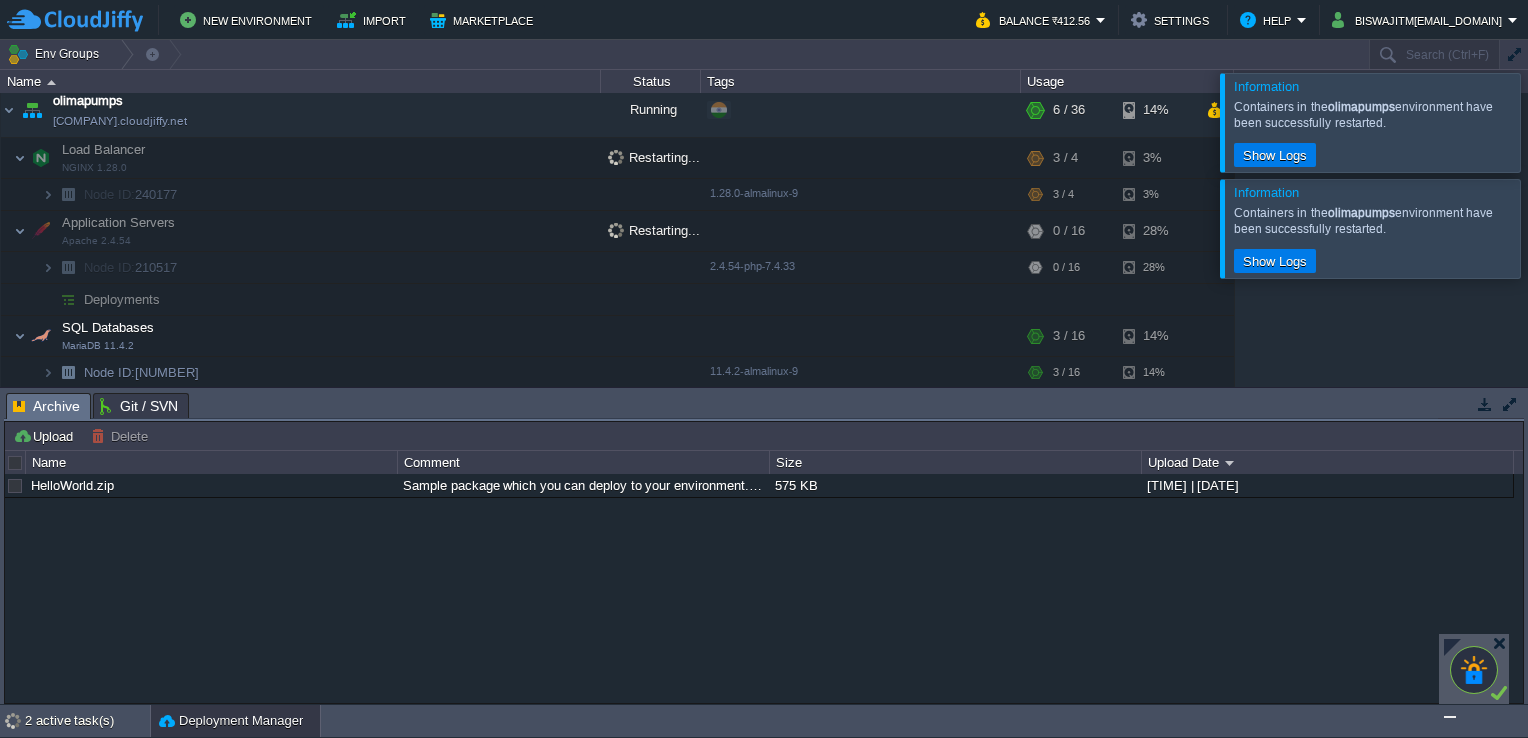 click at bounding box center [1552, 228] 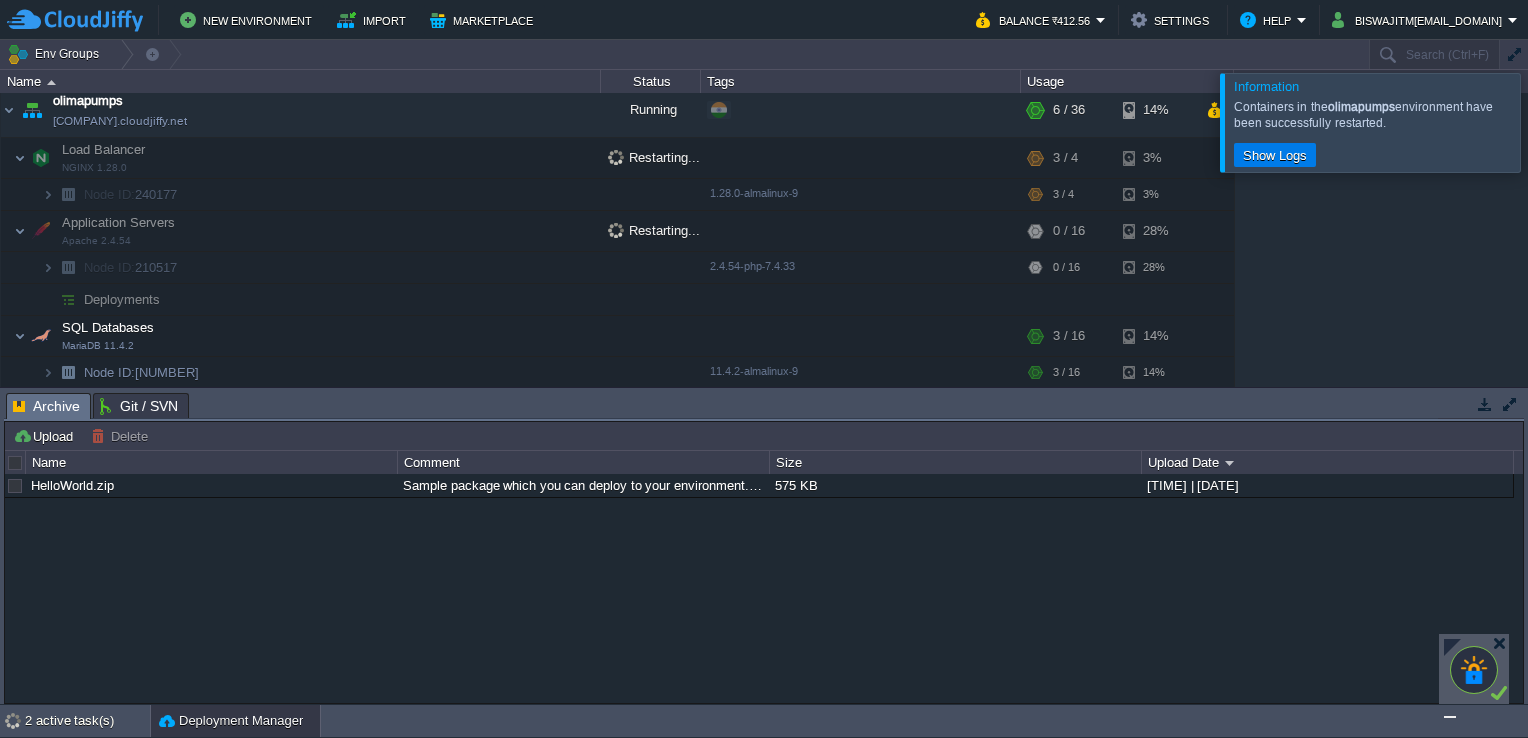 click at bounding box center (1552, 122) 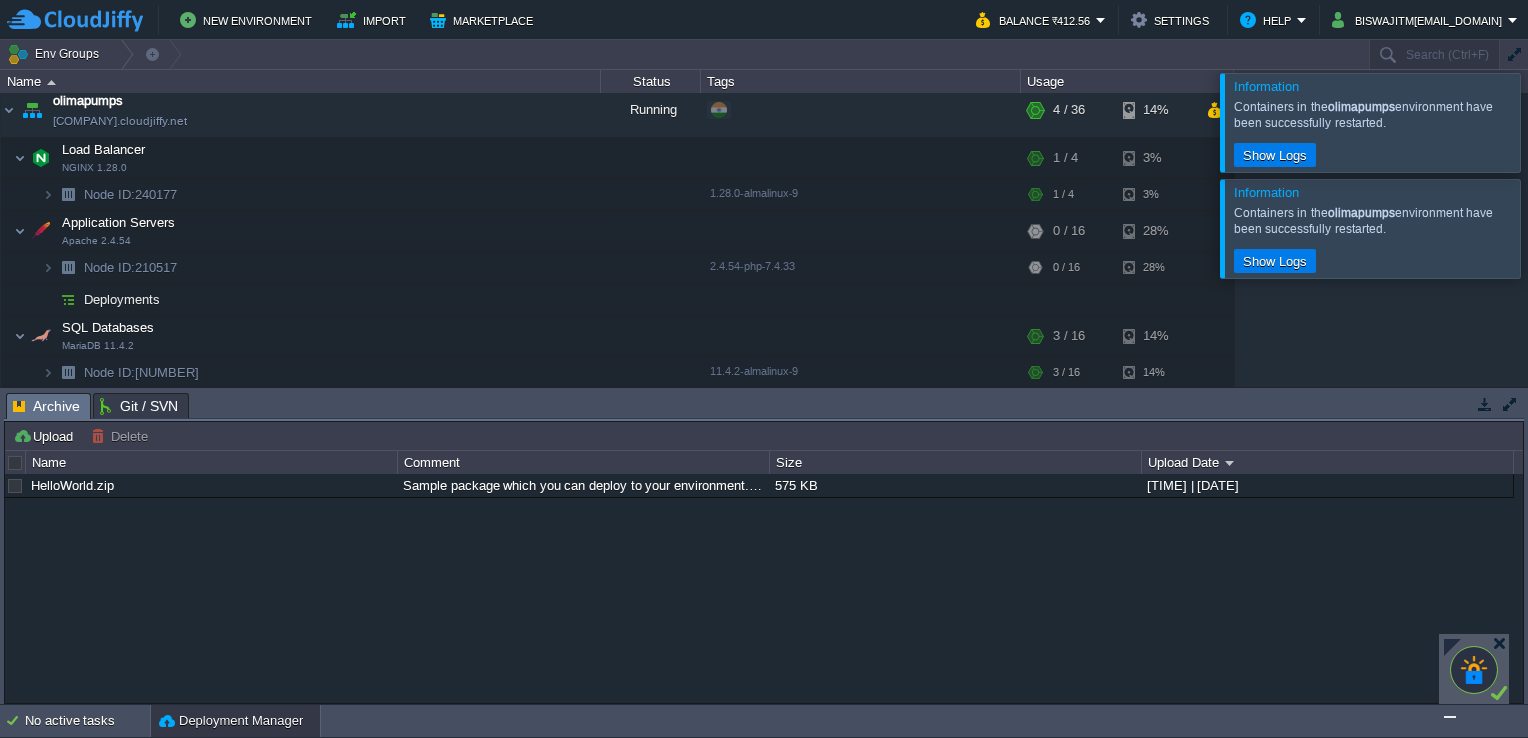 click at bounding box center [1552, 228] 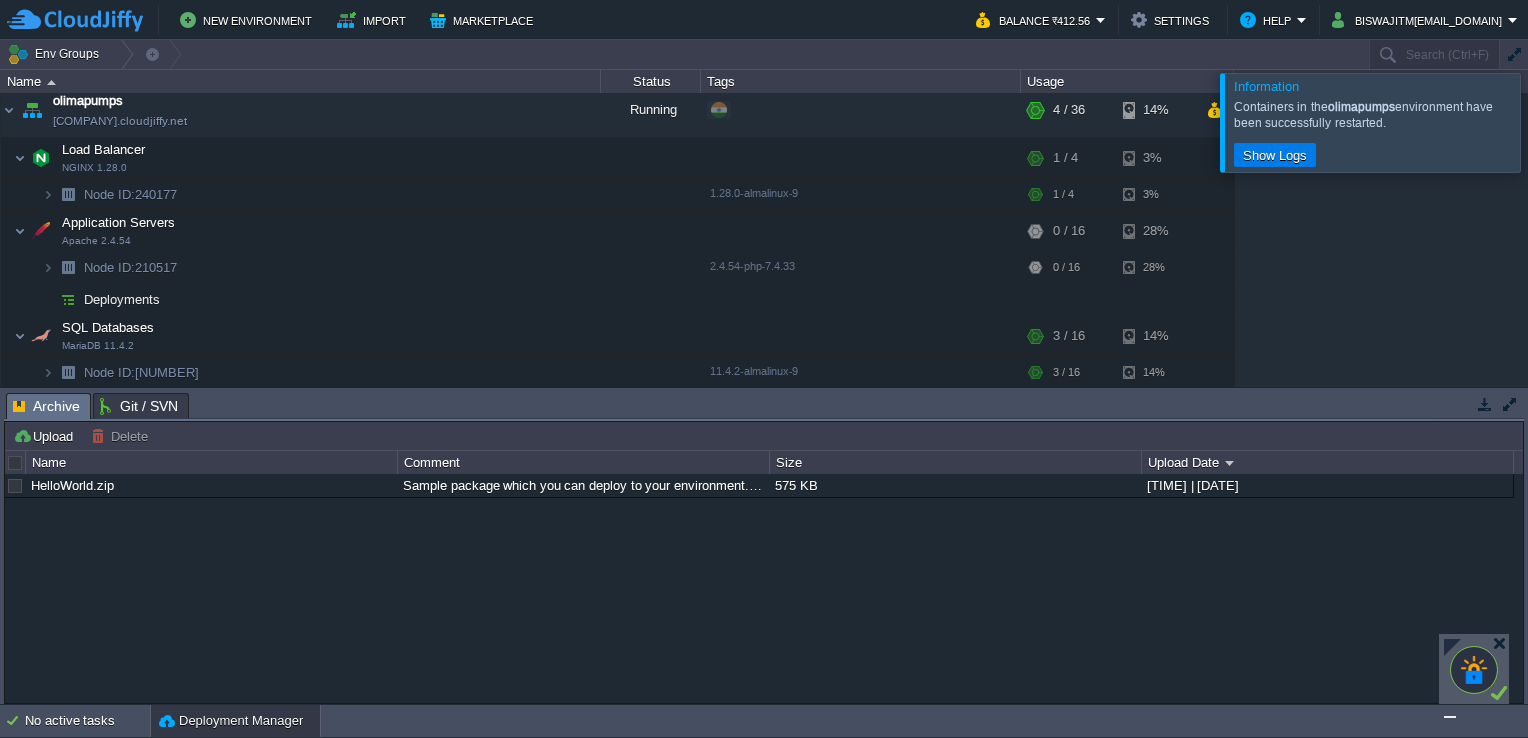 click at bounding box center (1552, 122) 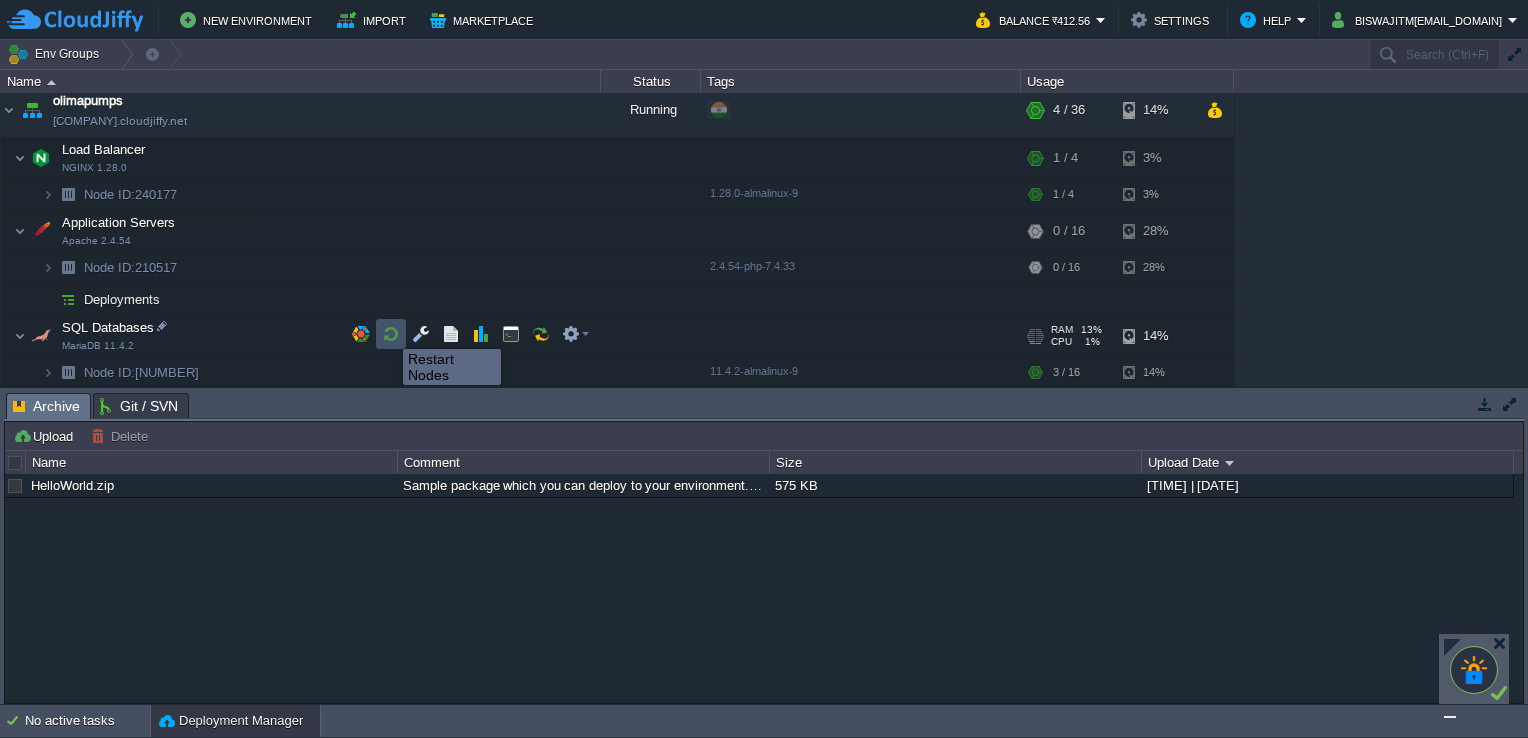 click at bounding box center (391, 334) 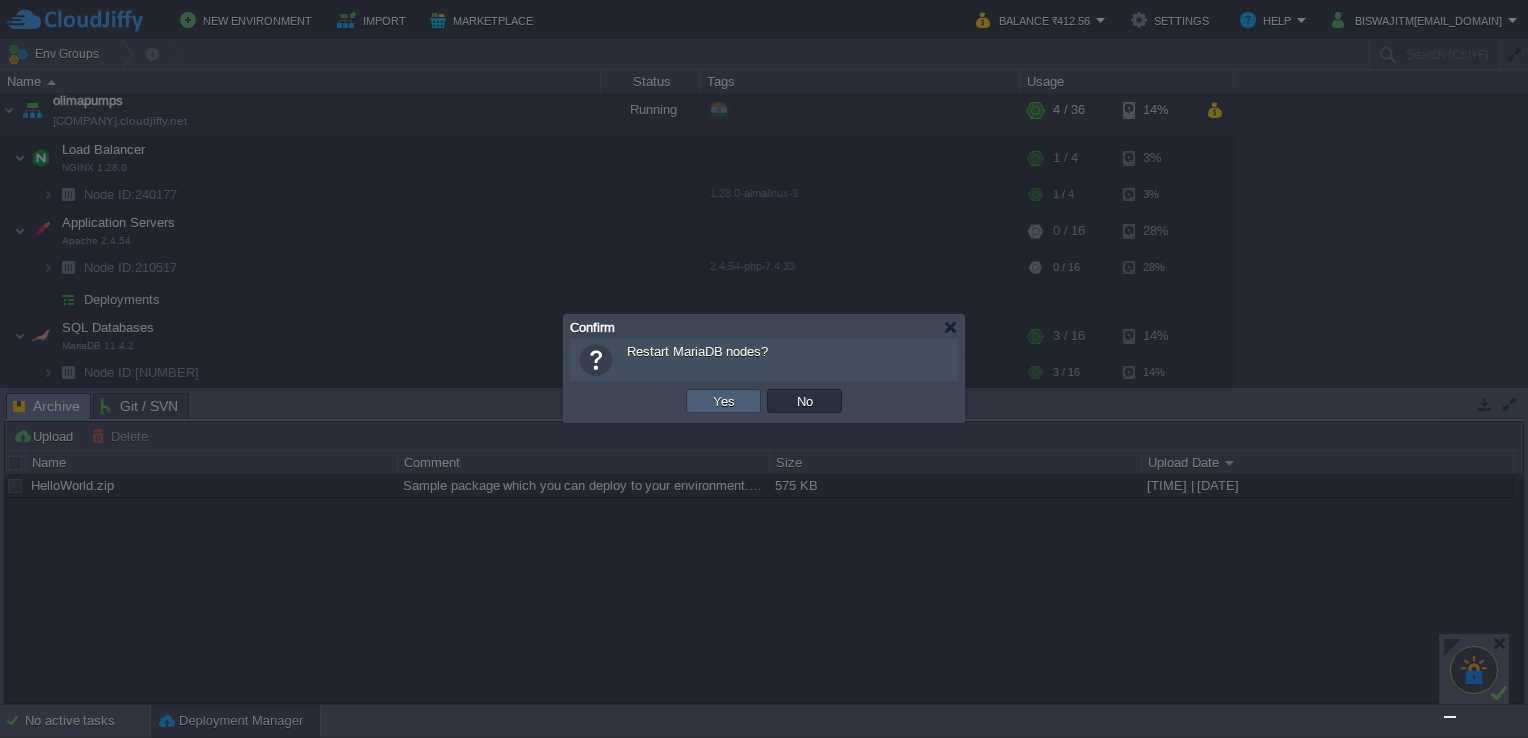 click on "Yes" at bounding box center (724, 401) 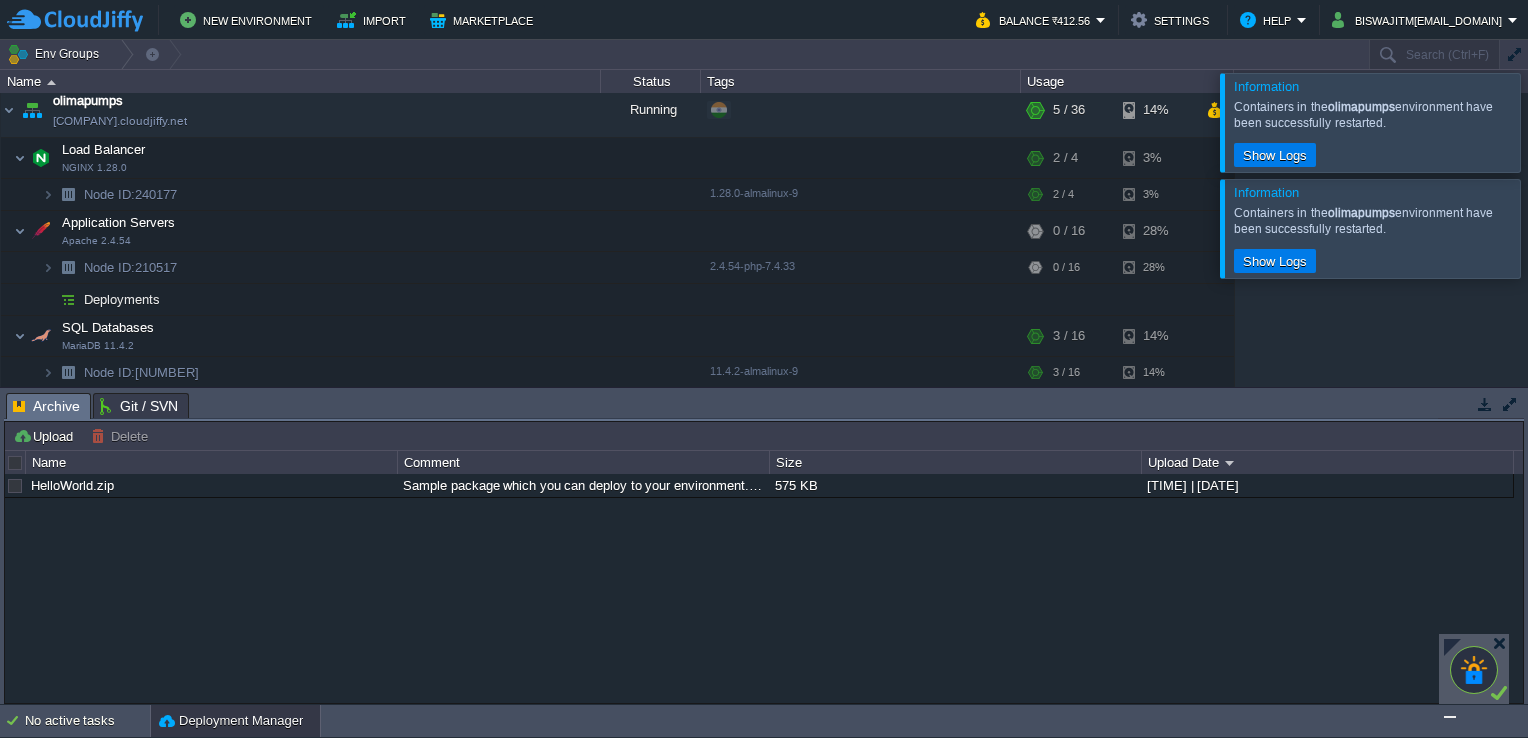 click at bounding box center [1552, 228] 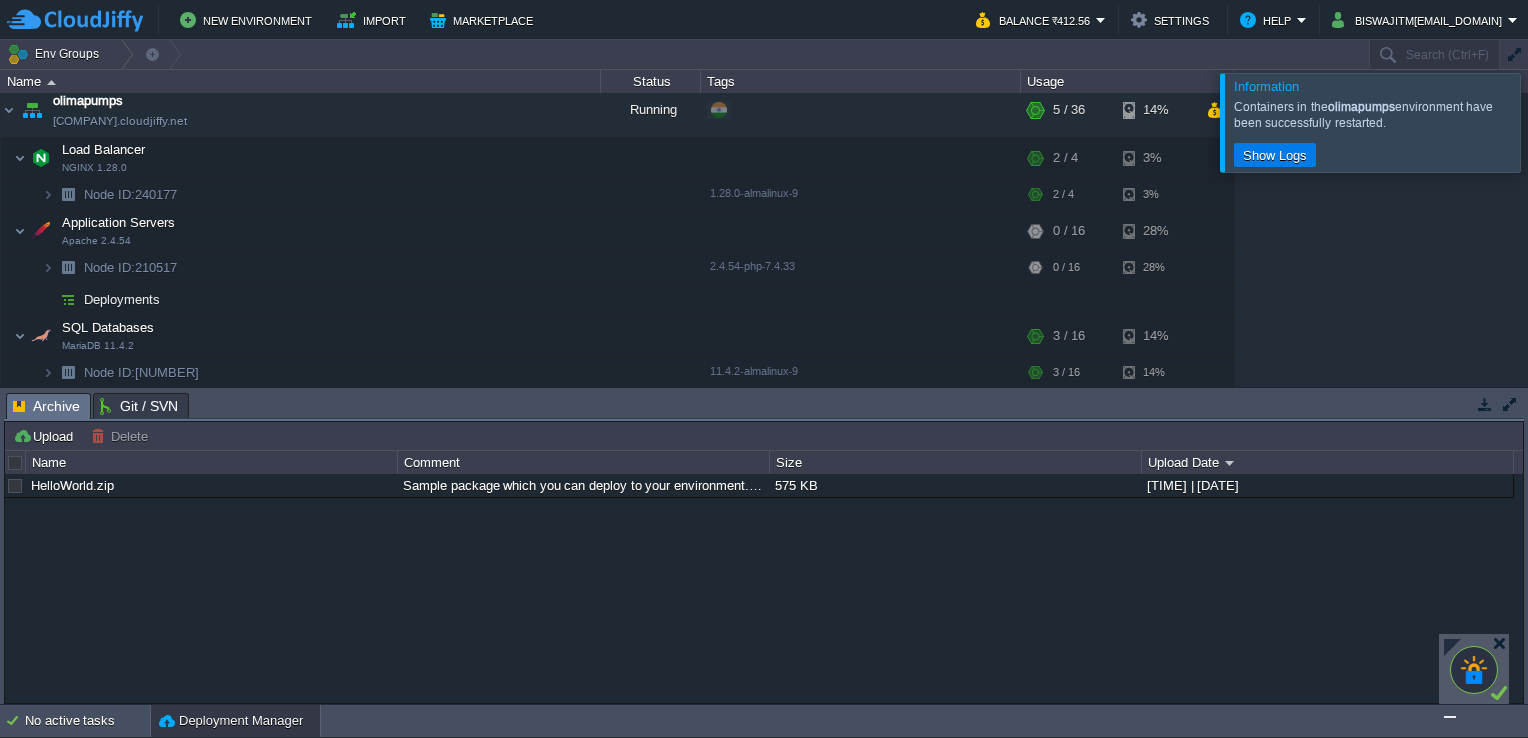 click at bounding box center [1552, 122] 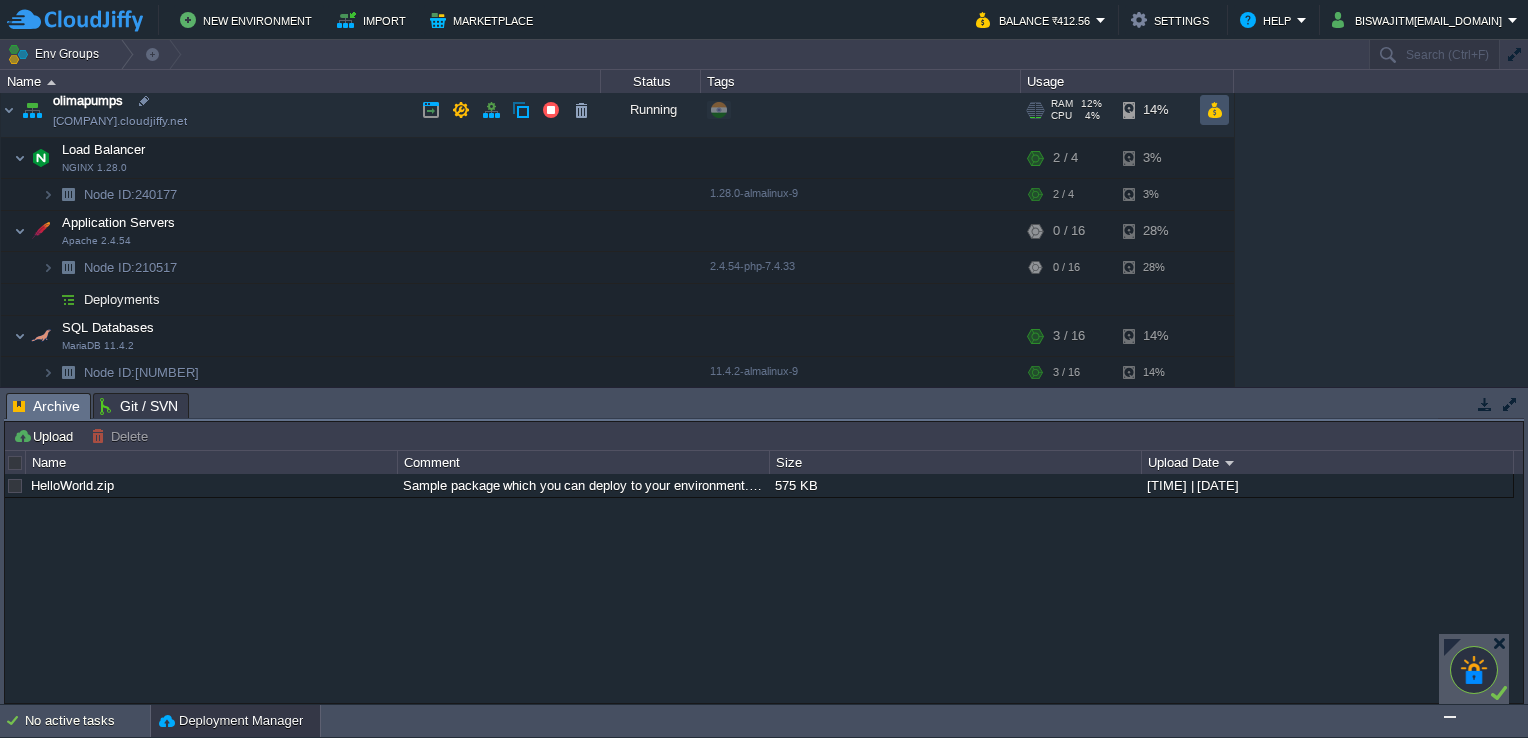 click at bounding box center [1214, 110] 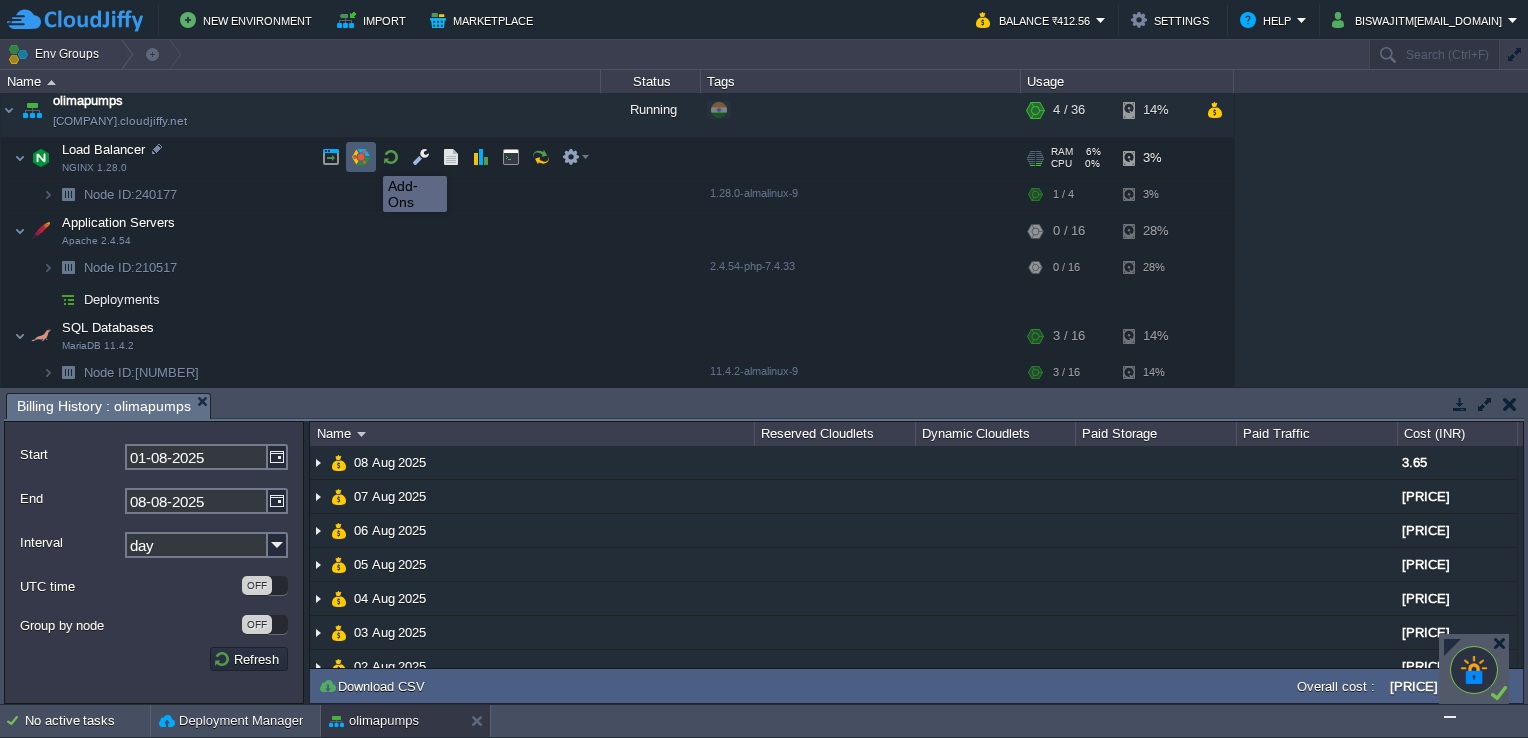 click at bounding box center (361, 157) 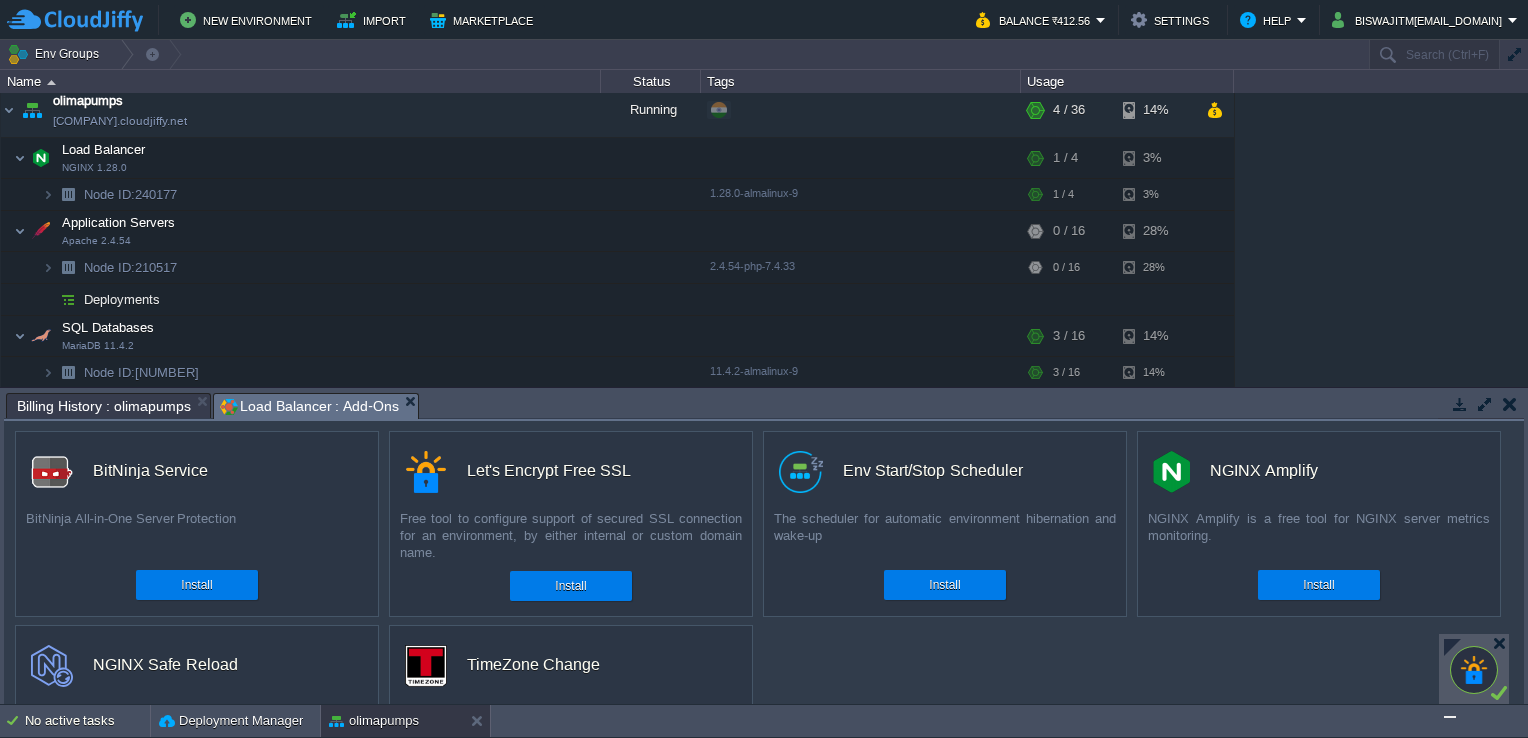 click at bounding box center [1450, 717] 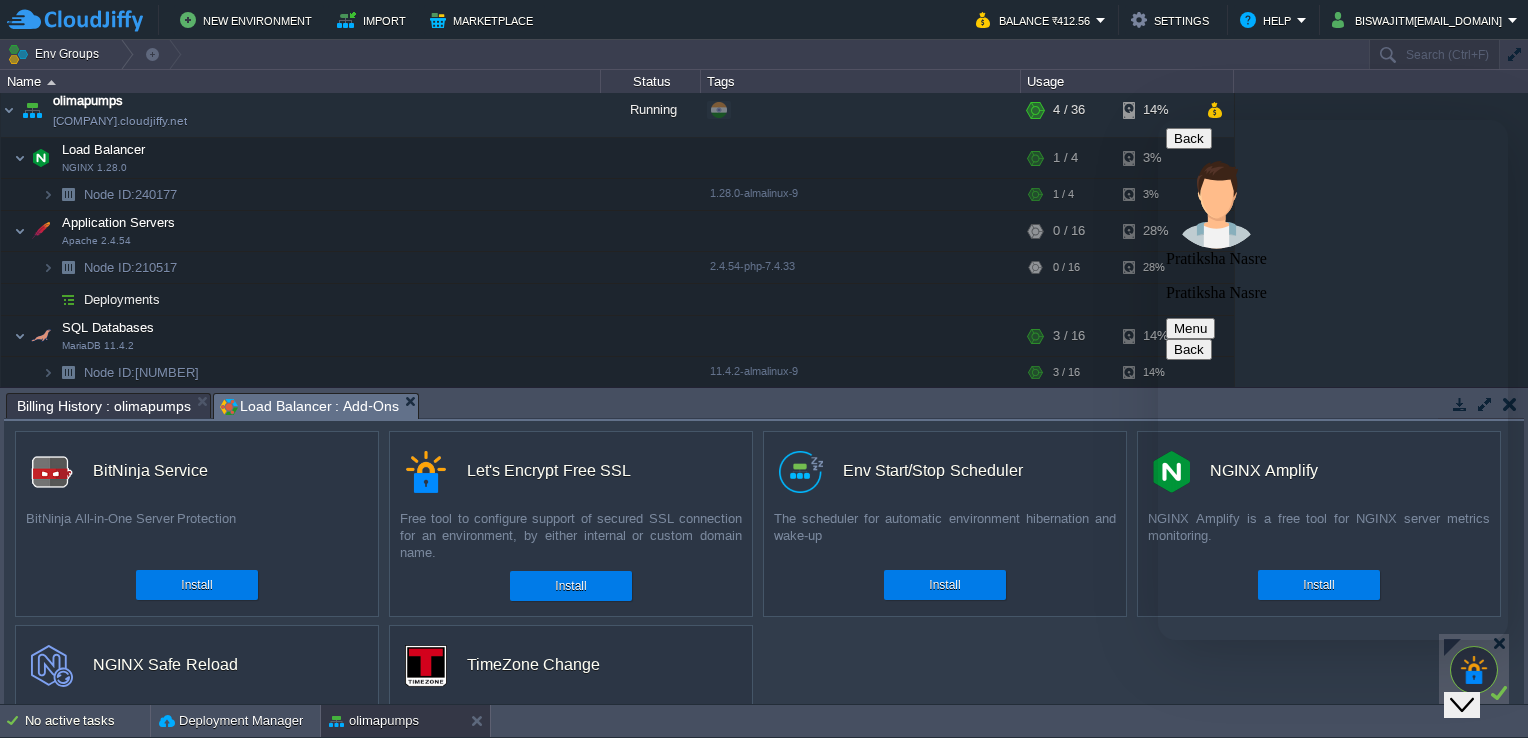 click at bounding box center (1158, 120) 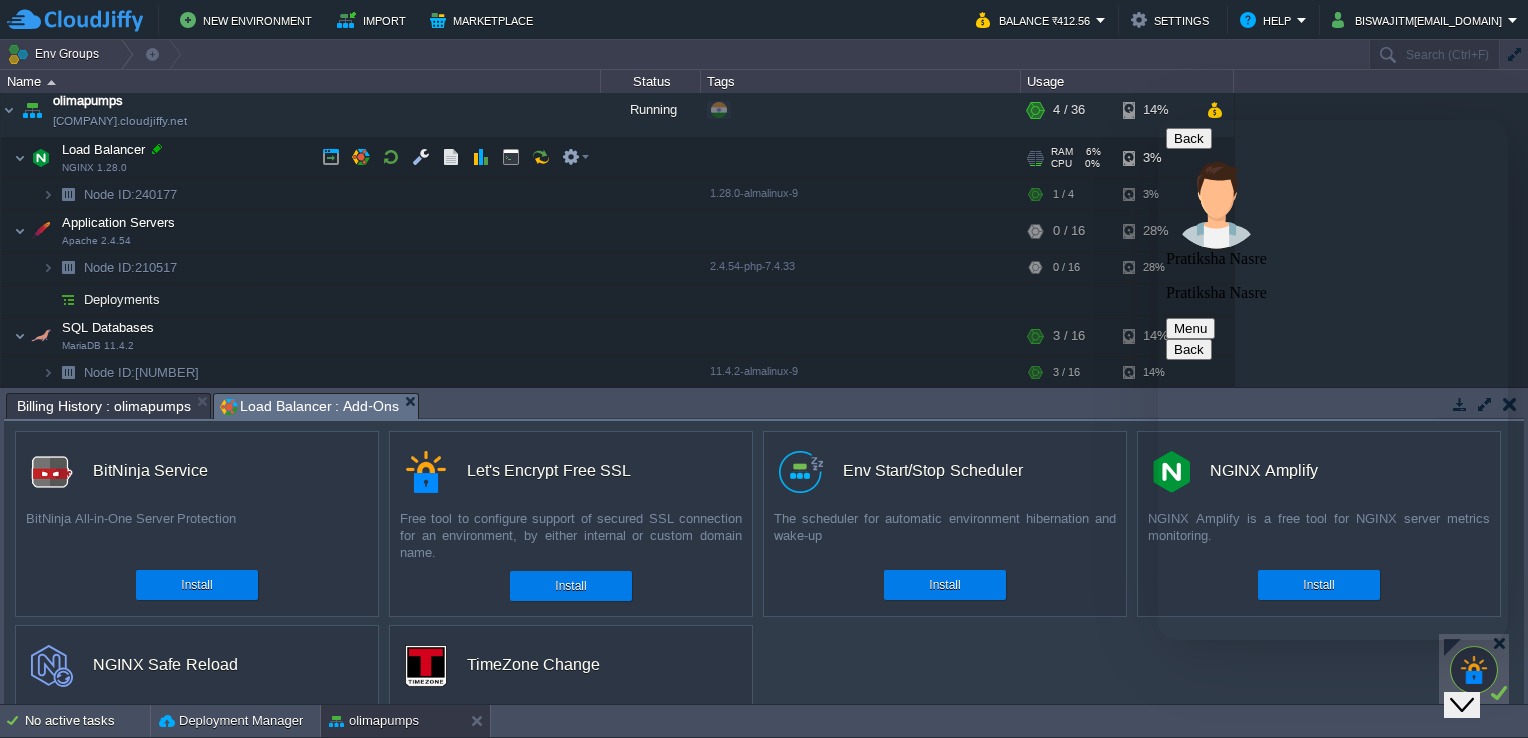 click at bounding box center [157, 149] 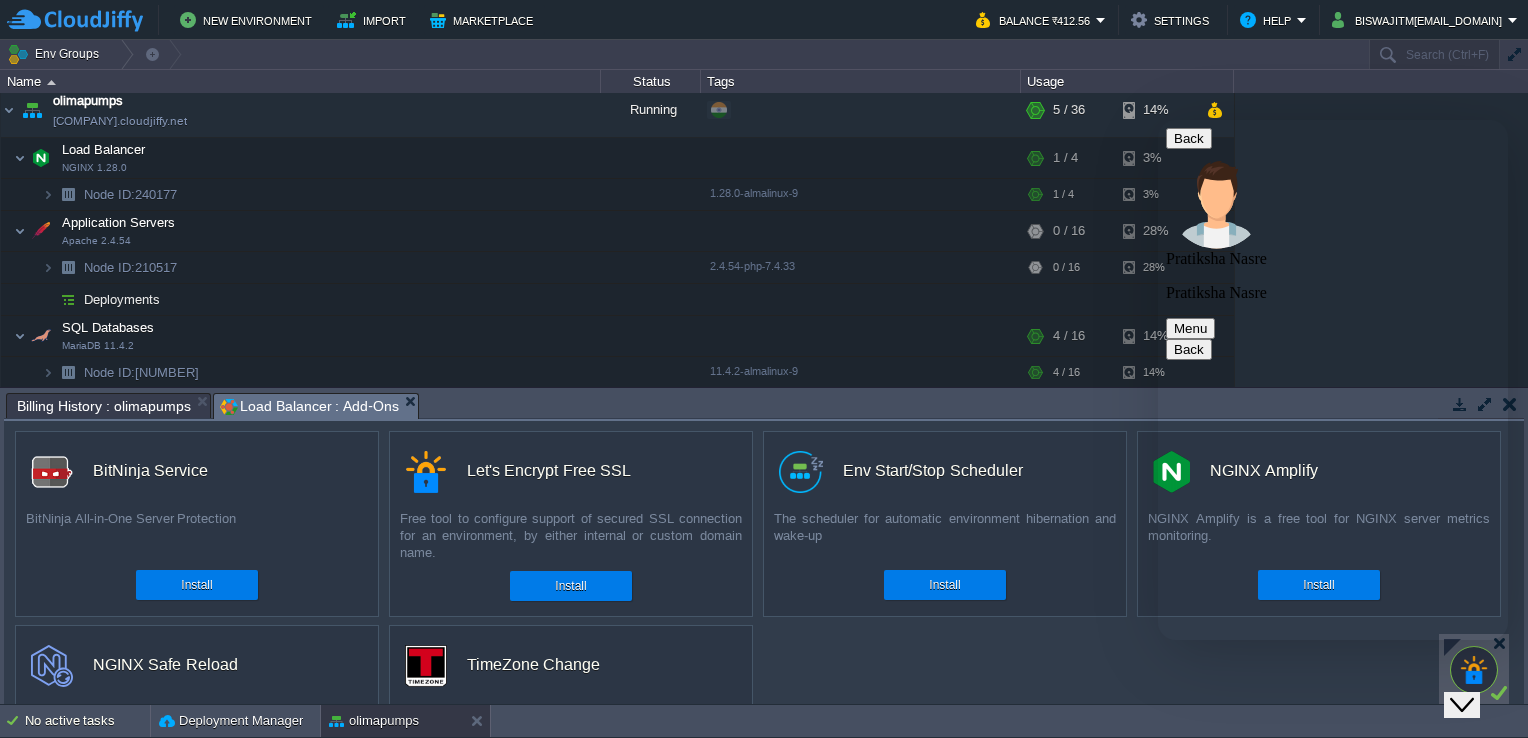 click on "Rate this chat Upload File Insert emoji" at bounding box center (1158, 120) 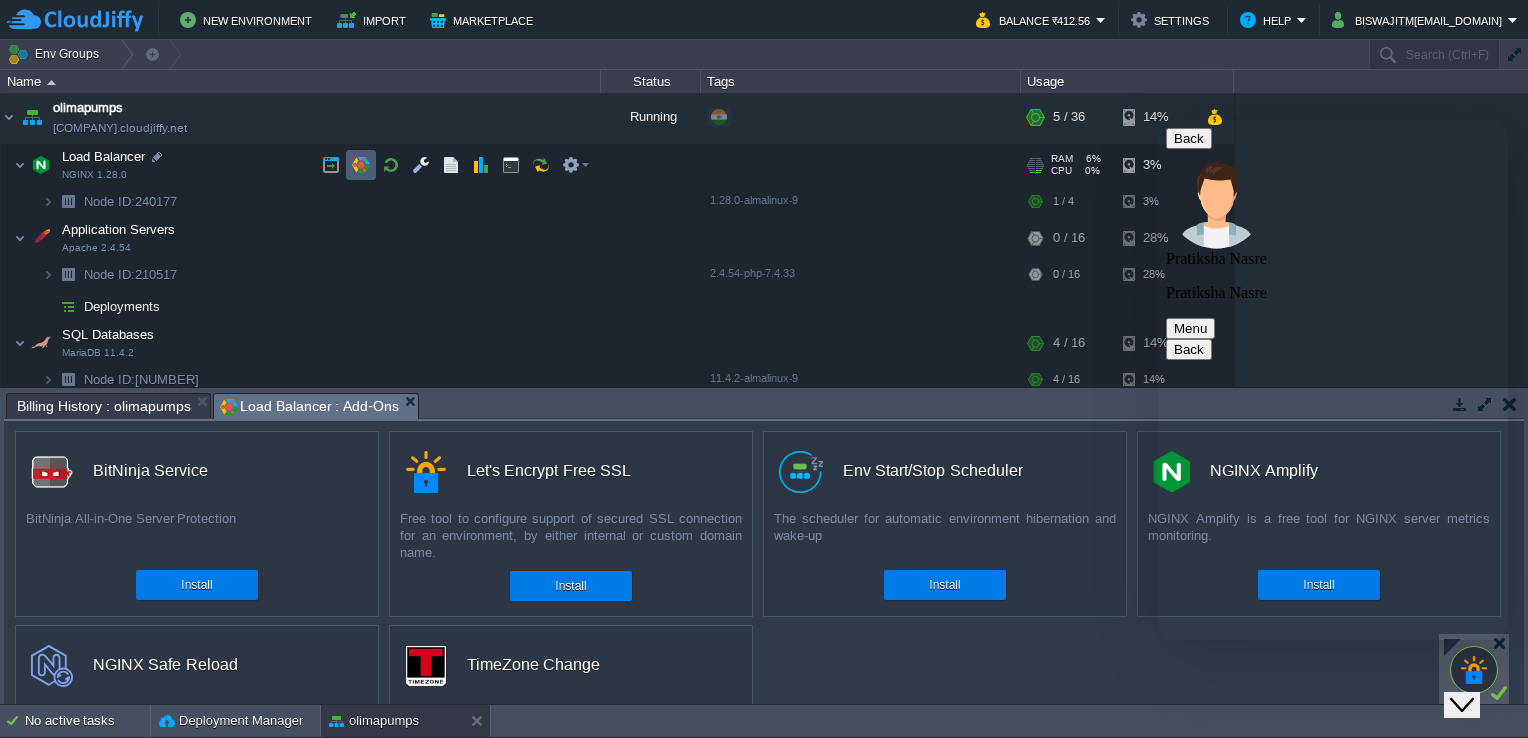 scroll, scrollTop: 0, scrollLeft: 0, axis: both 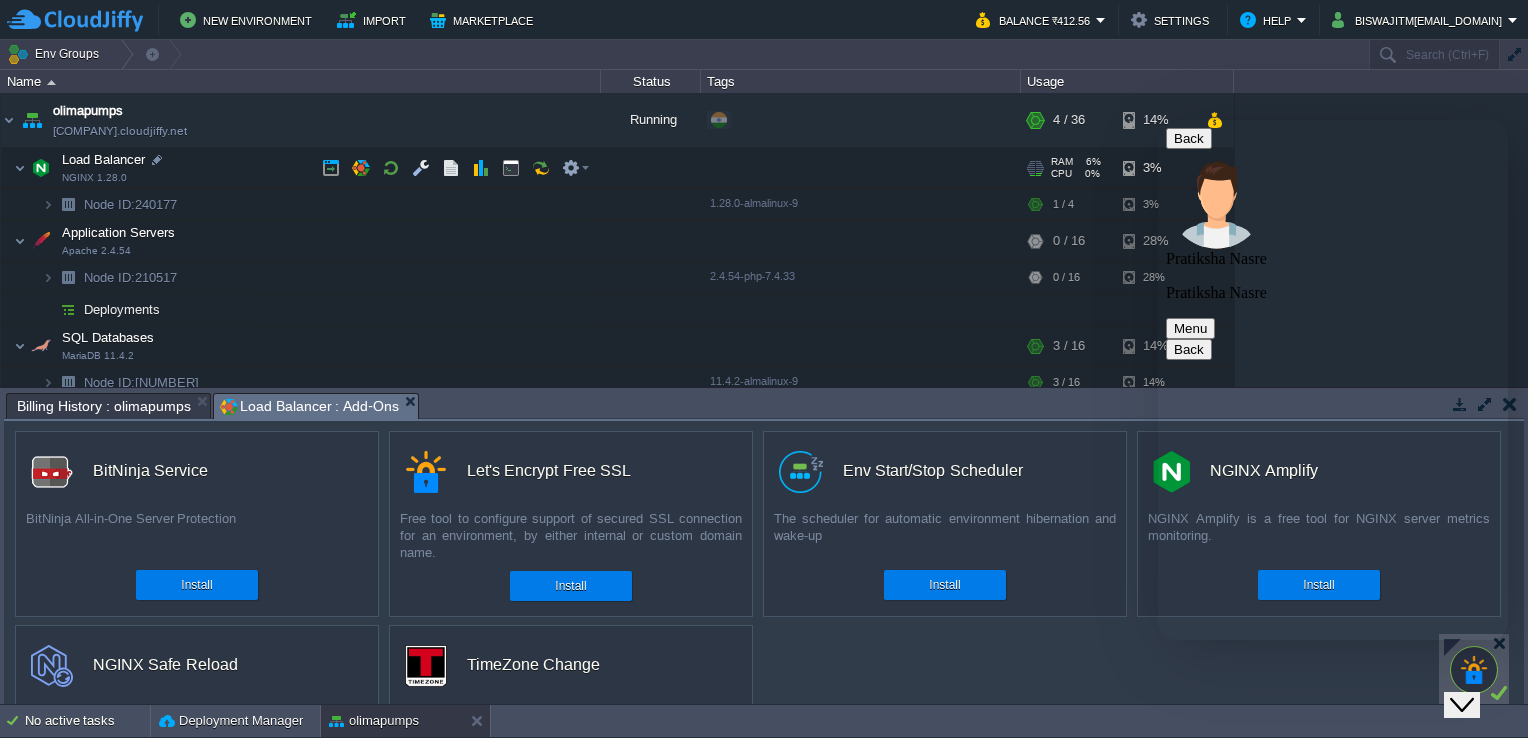 type on "ok" 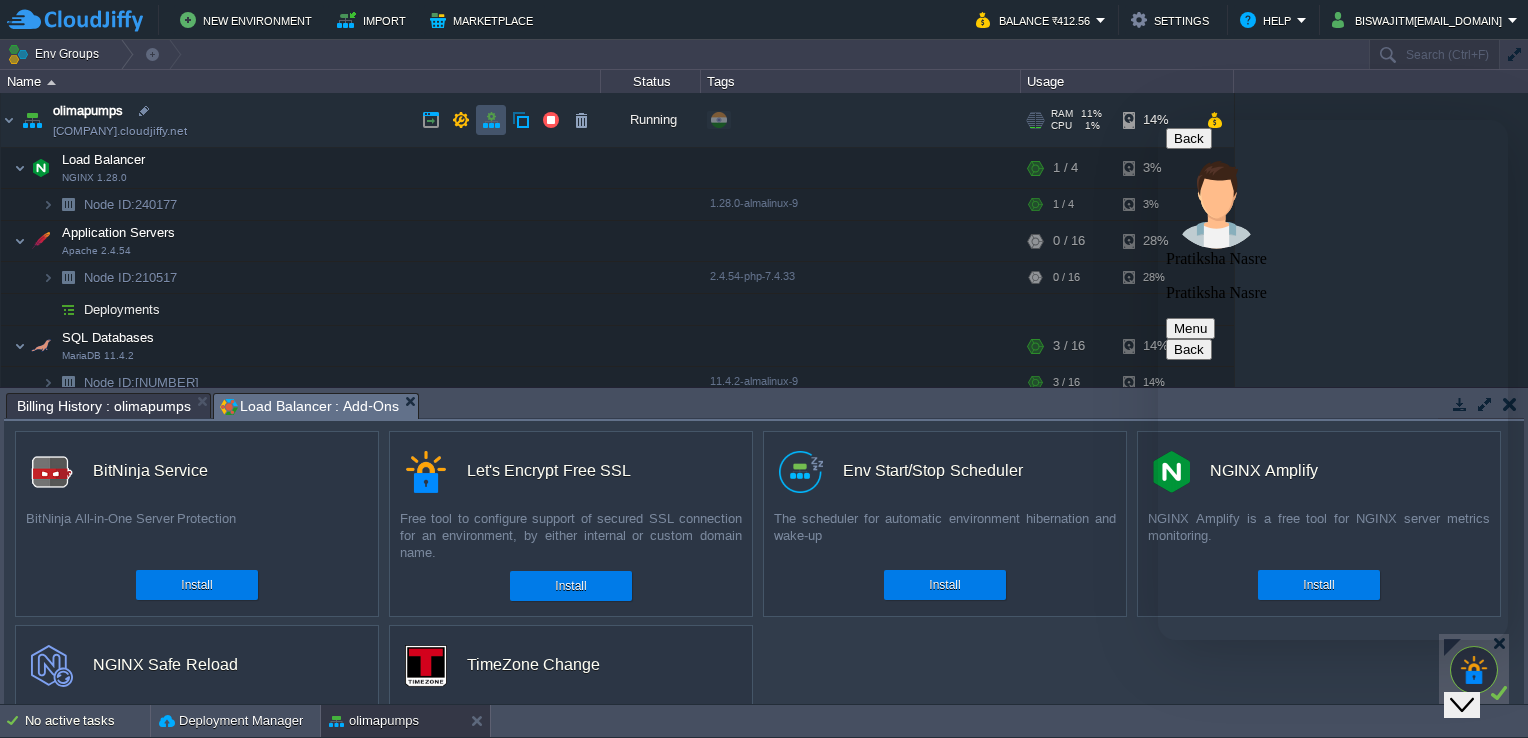click at bounding box center (491, 120) 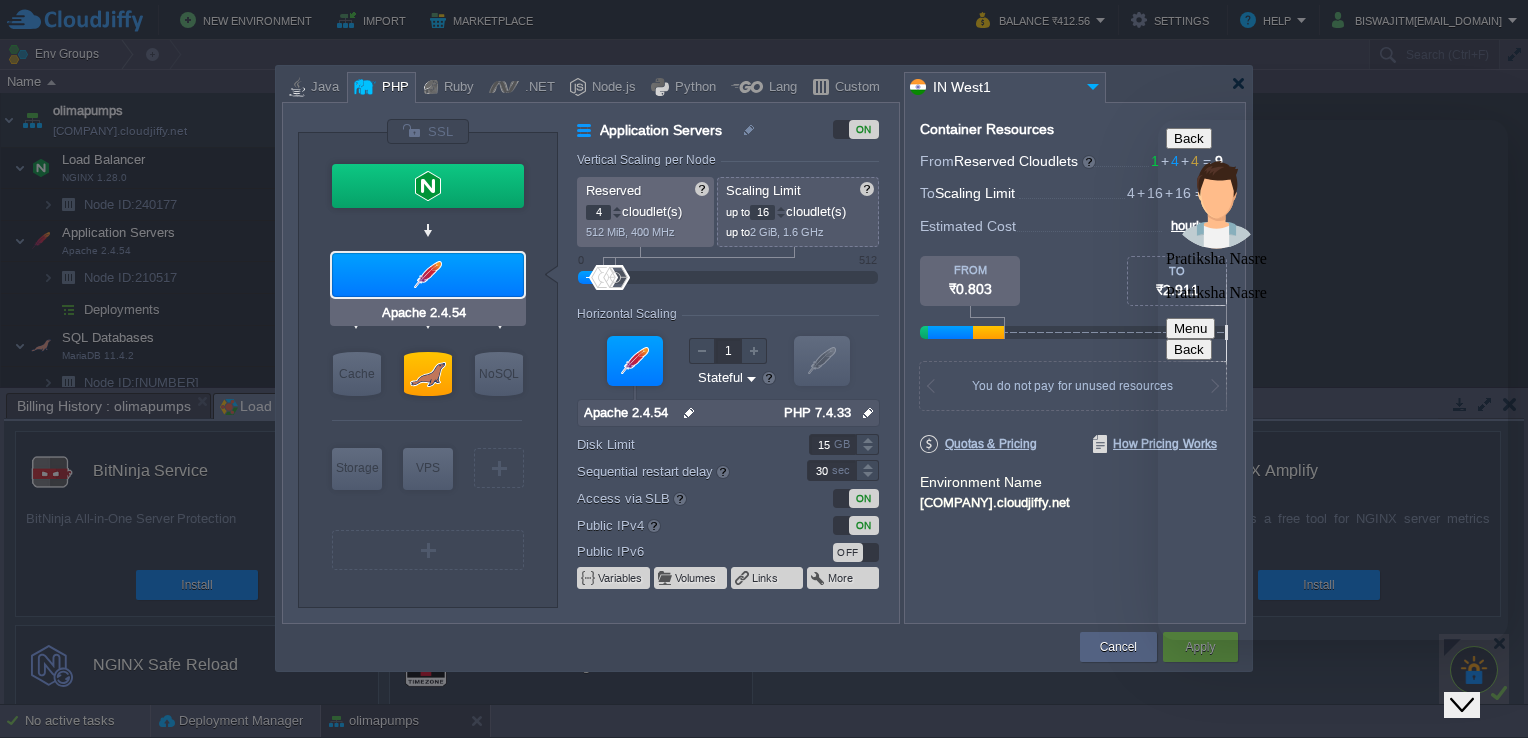 type on "NGINX 1.28.0" 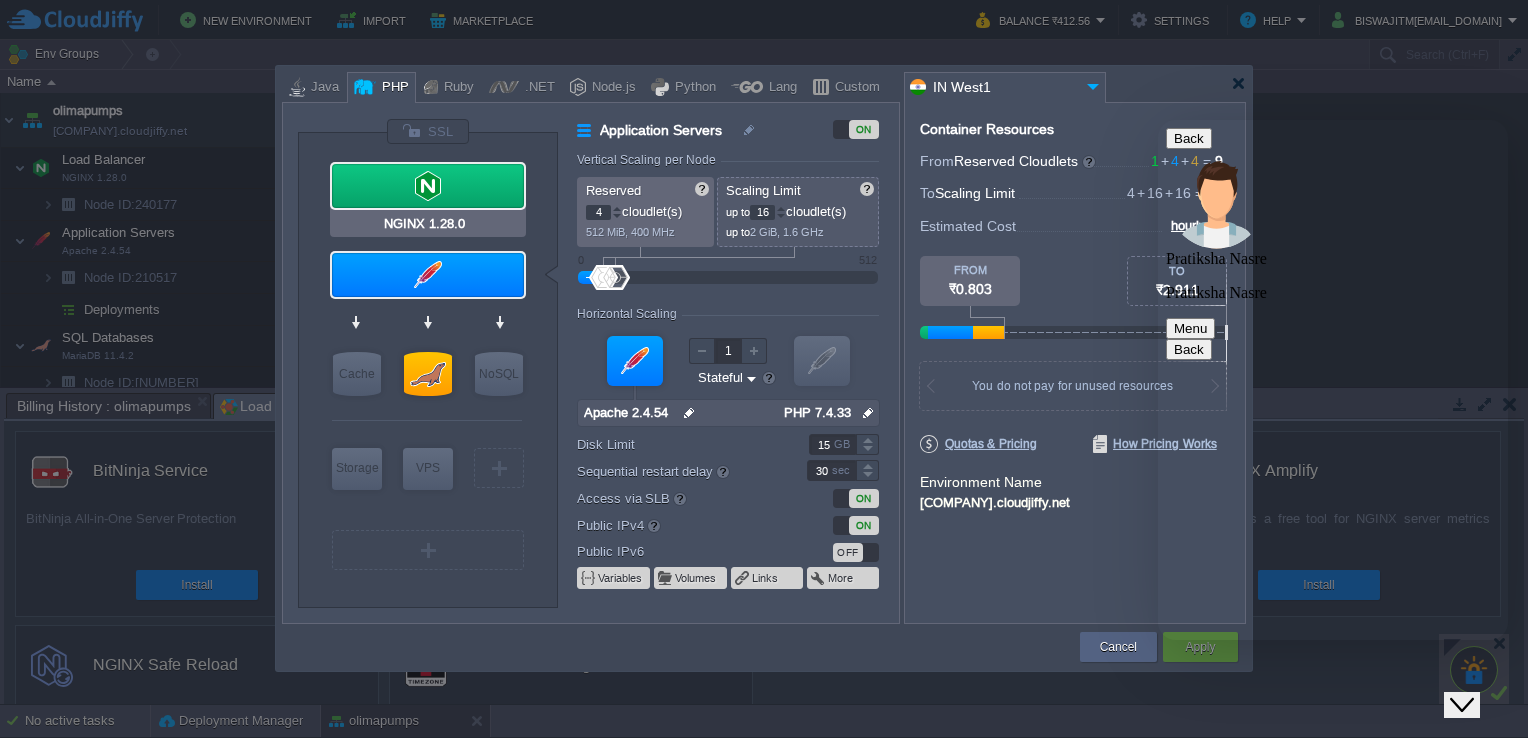 click at bounding box center (428, 186) 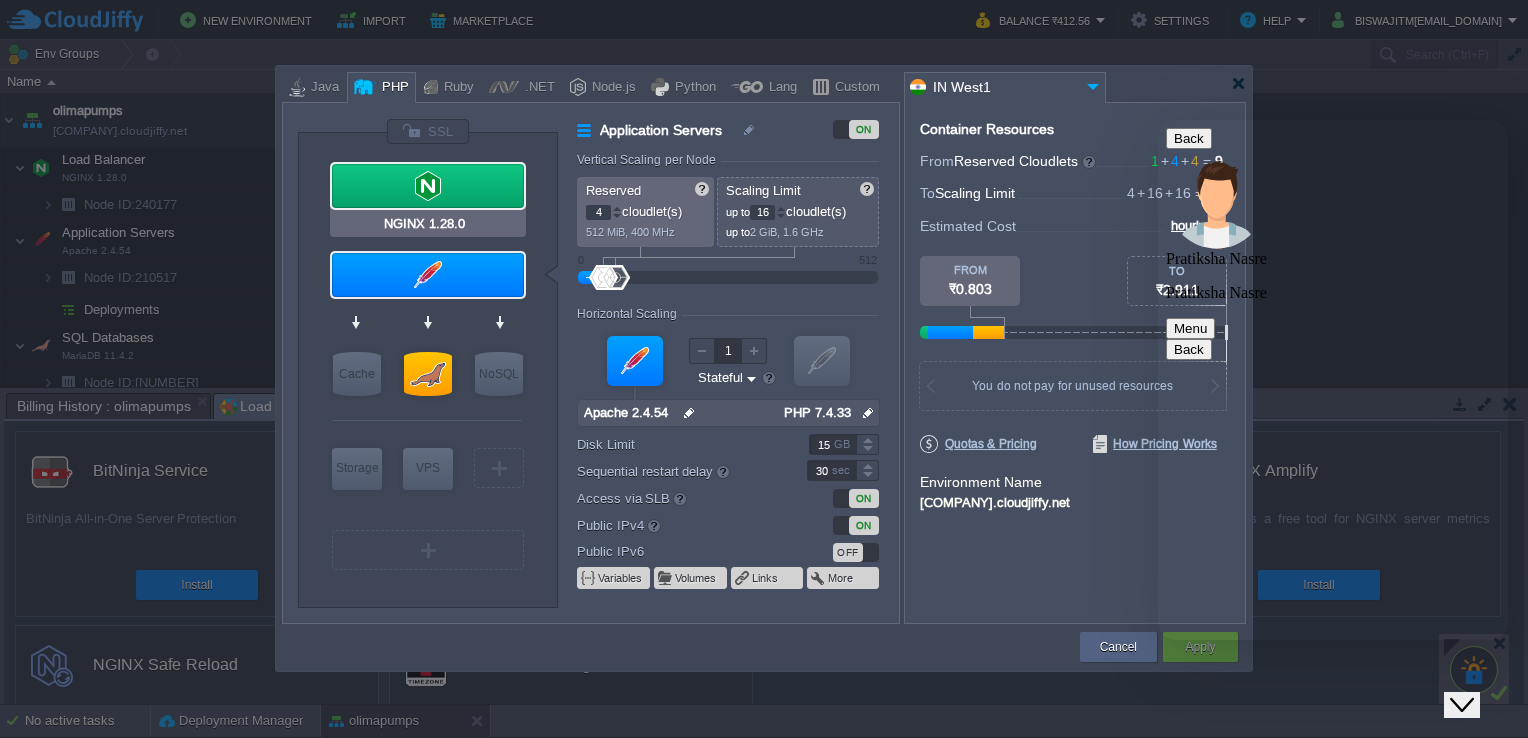 type on "1" 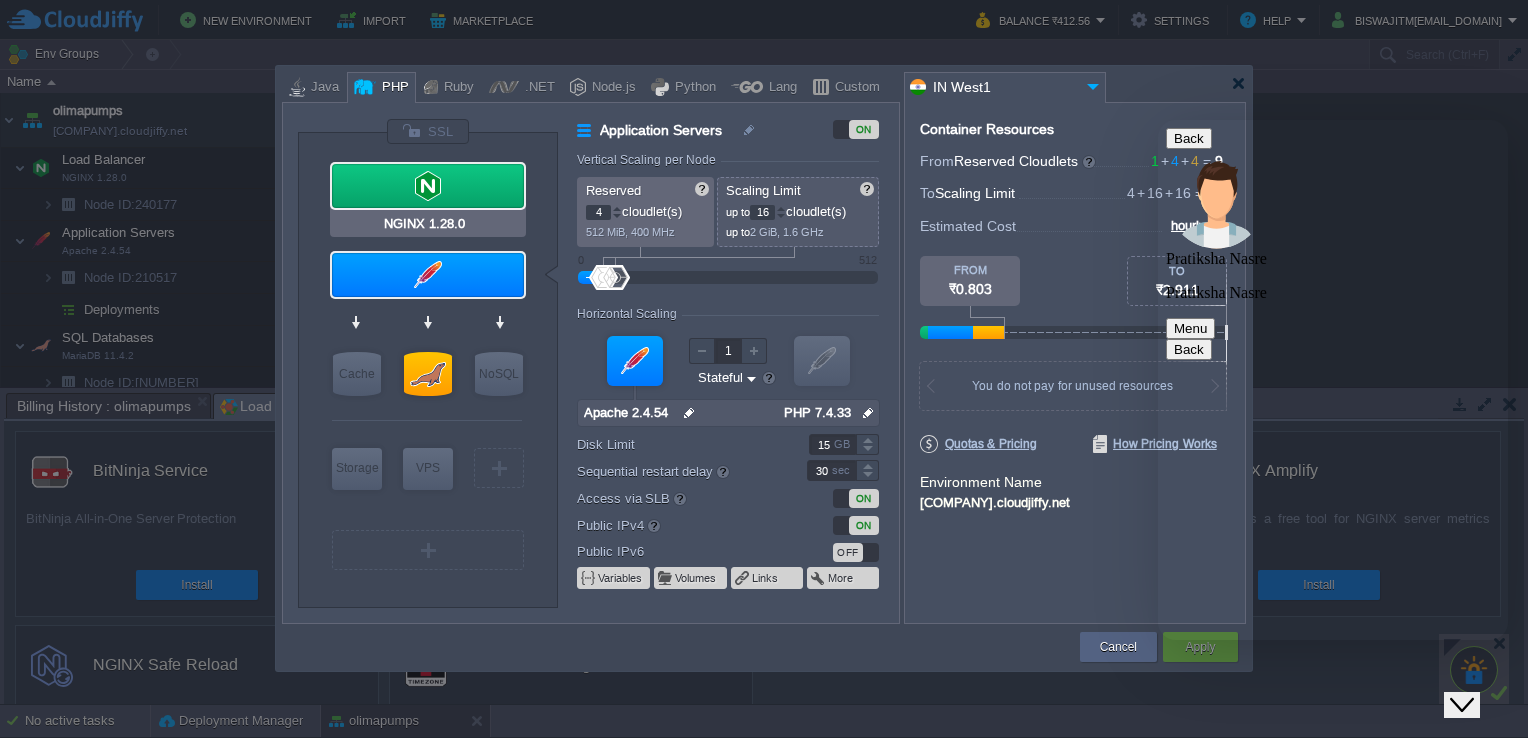 type on "4" 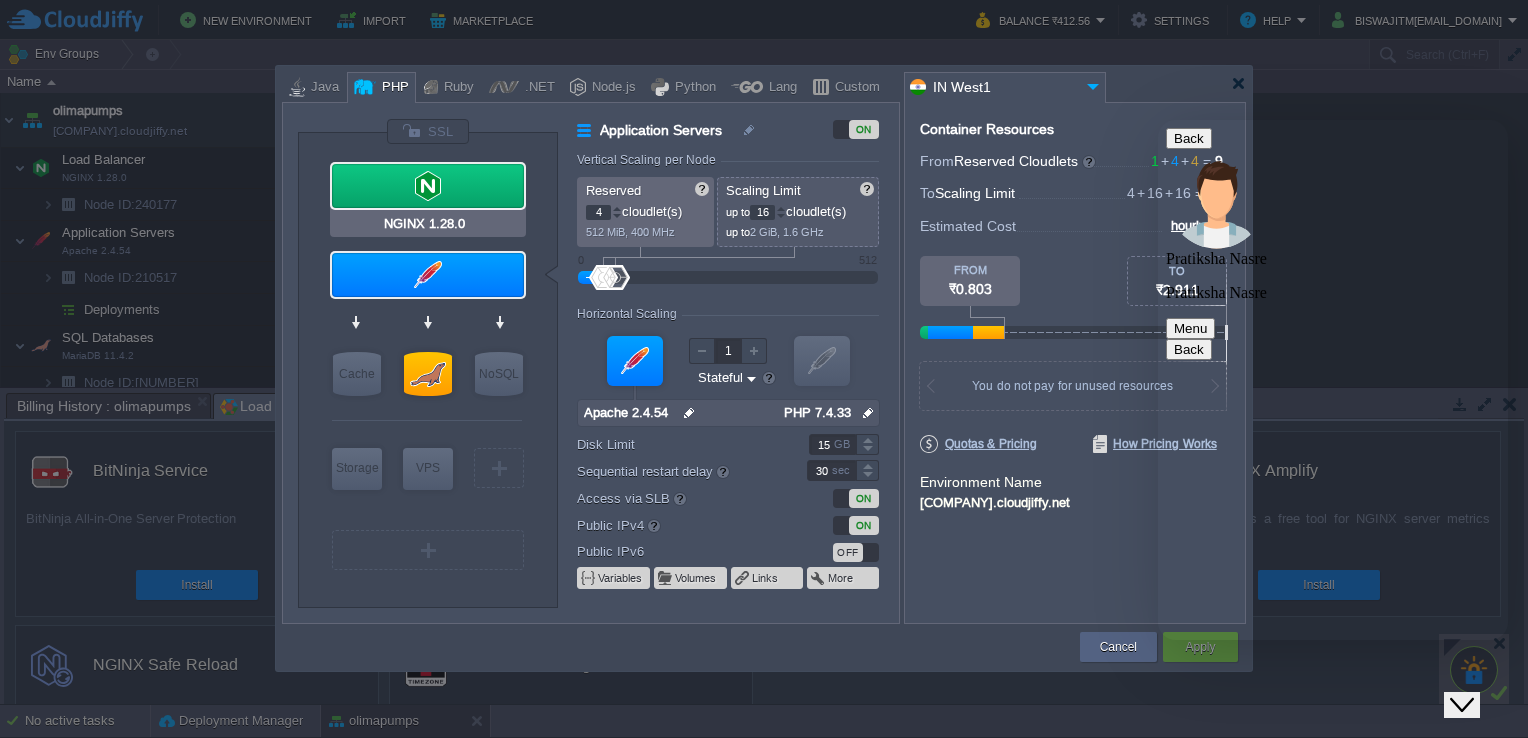type on "NGINX 1.28.0" 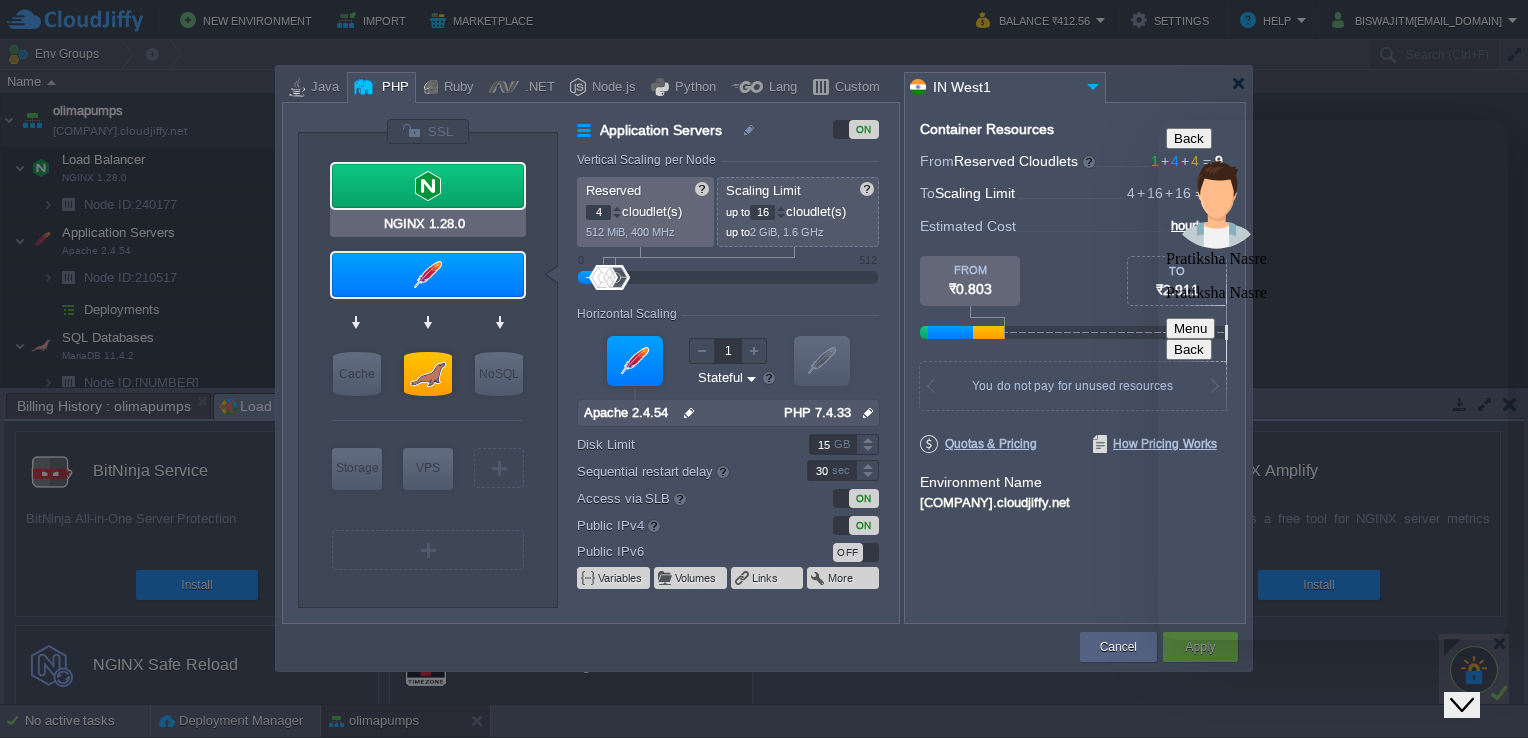 type on "20" 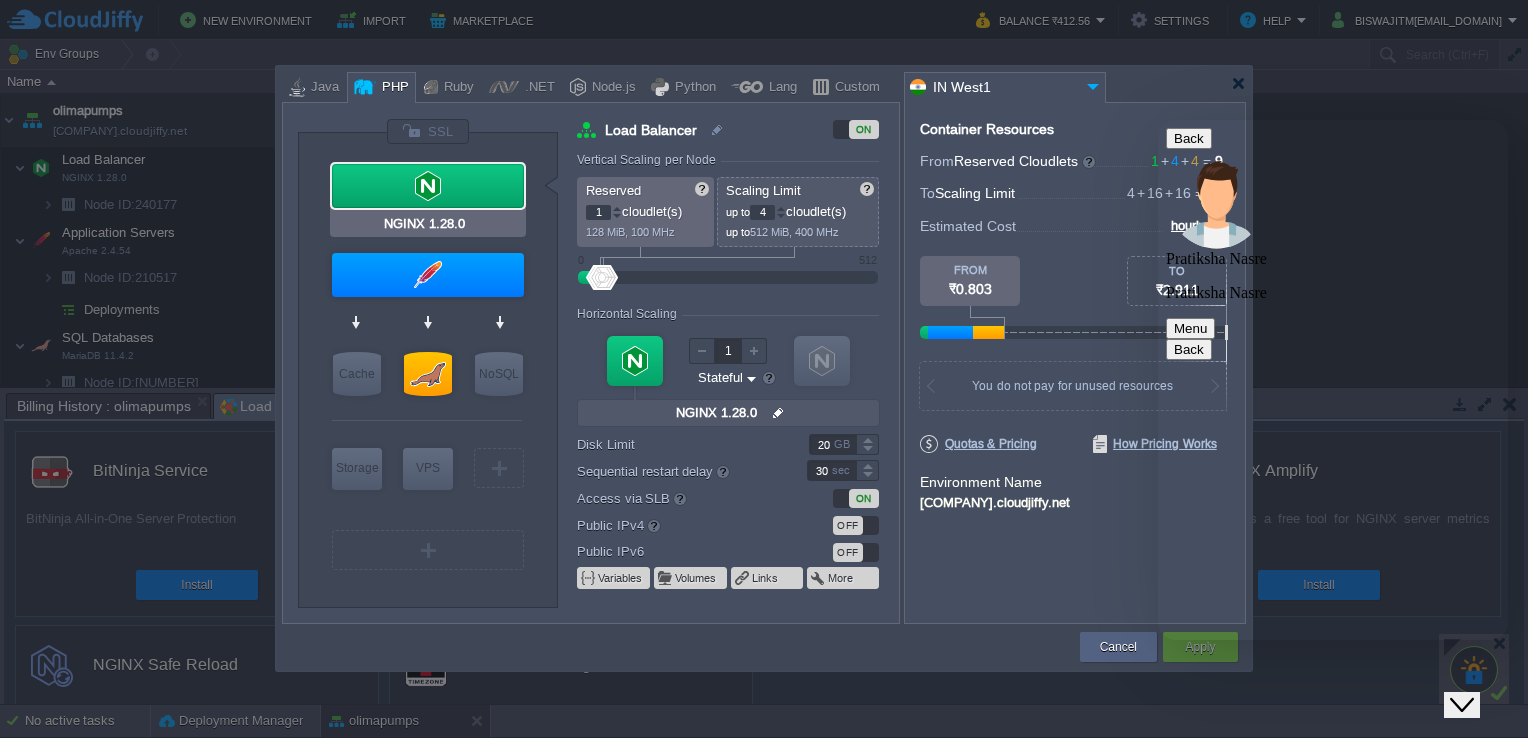 click at bounding box center [428, 186] 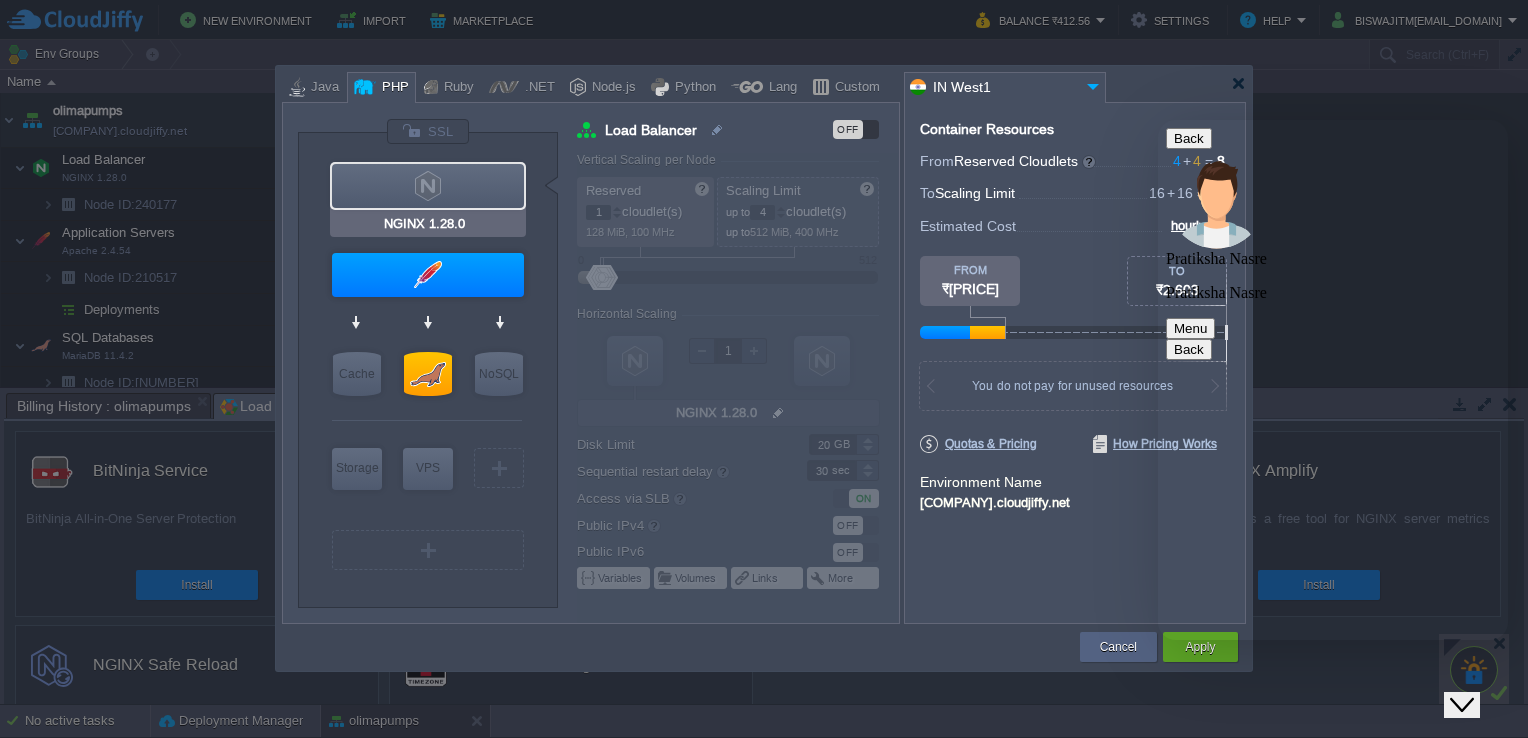click at bounding box center (428, 186) 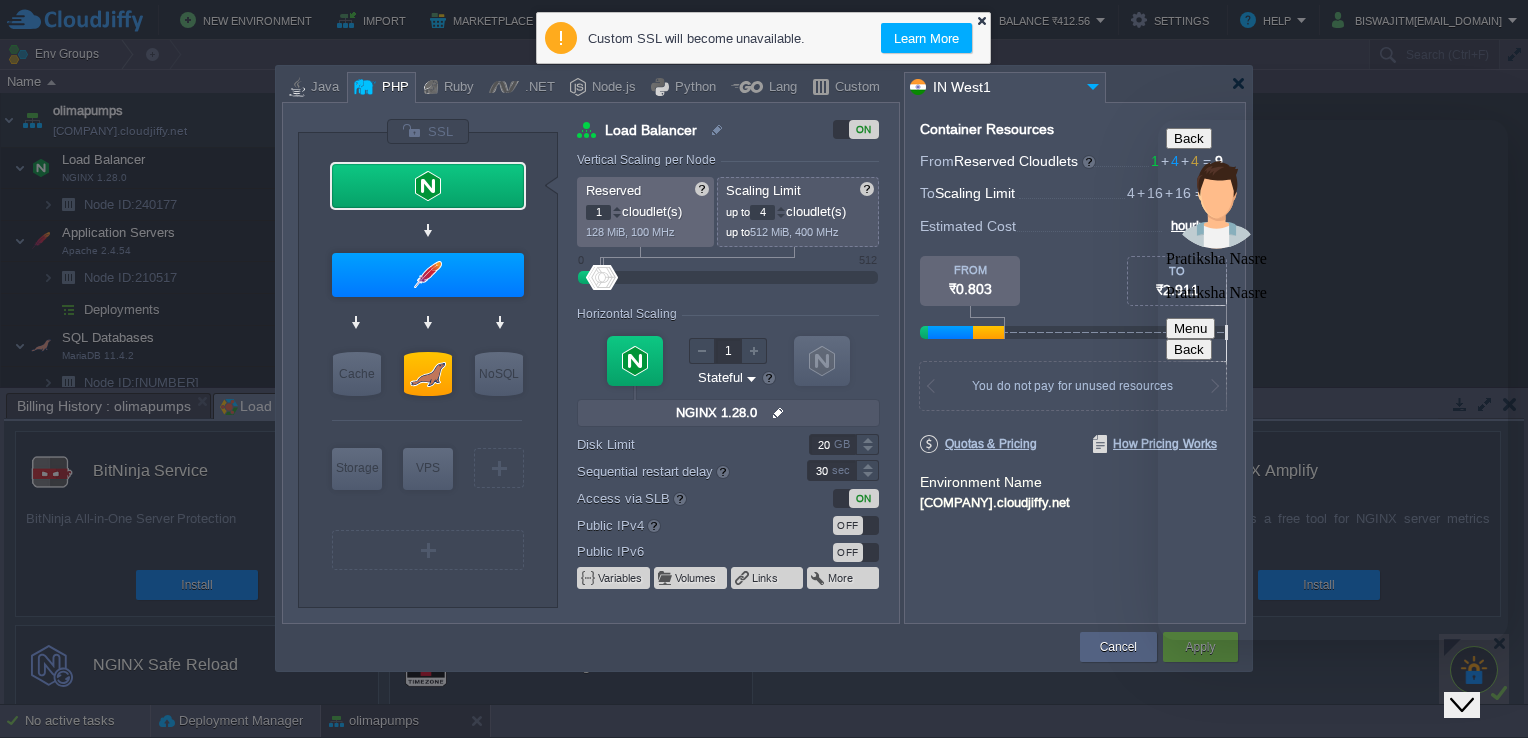 click at bounding box center [981, 20] 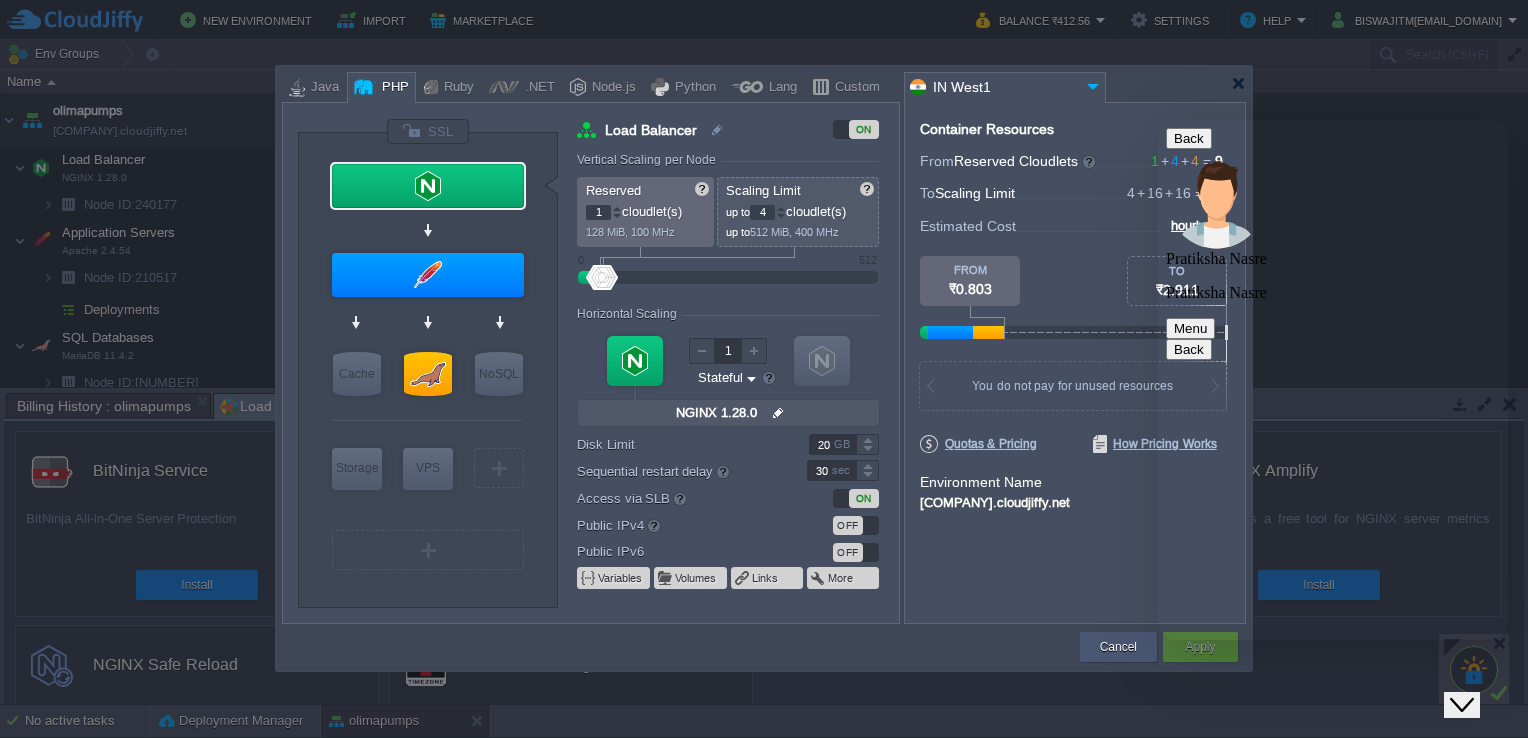 click on "Cancel" at bounding box center (1118, 647) 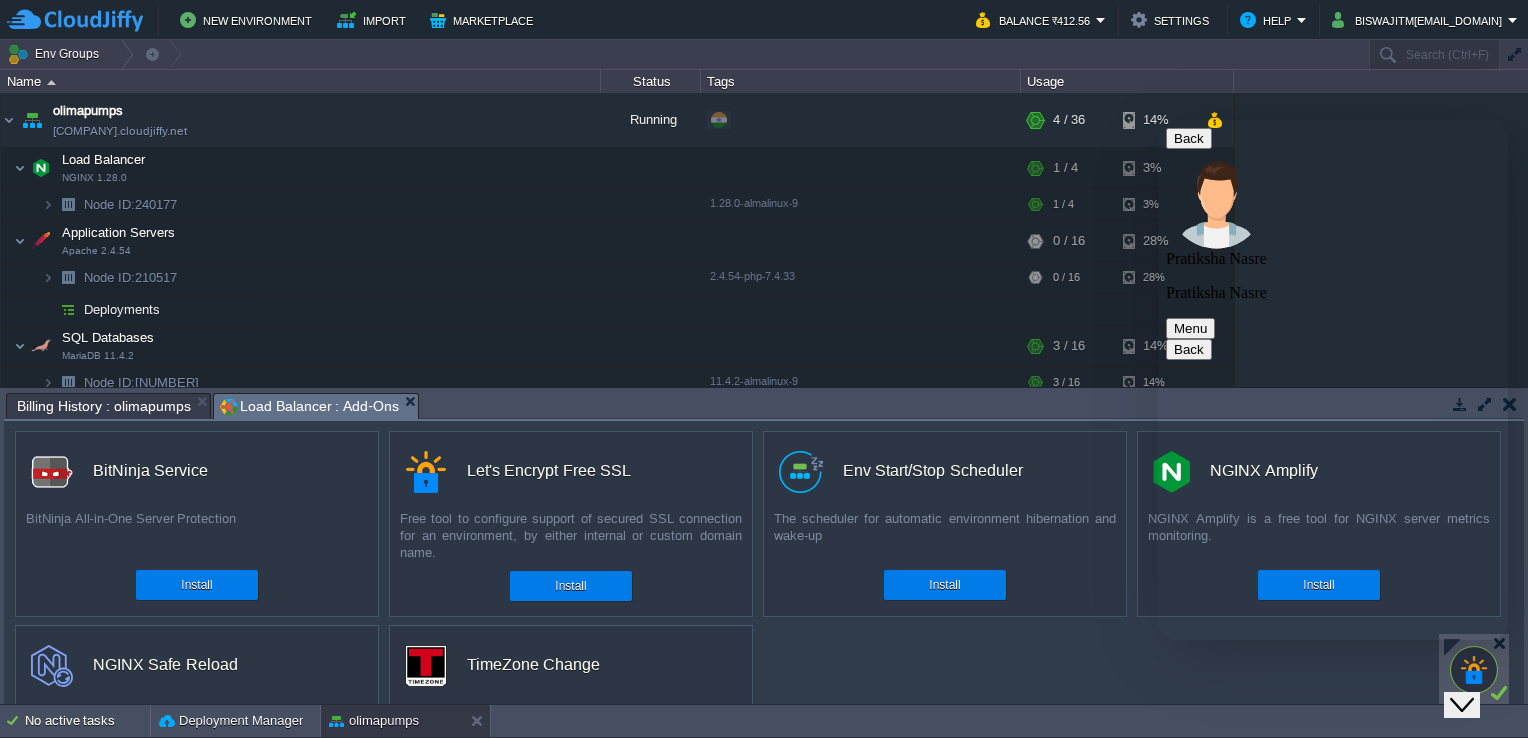 click at bounding box center (1158, 120) 